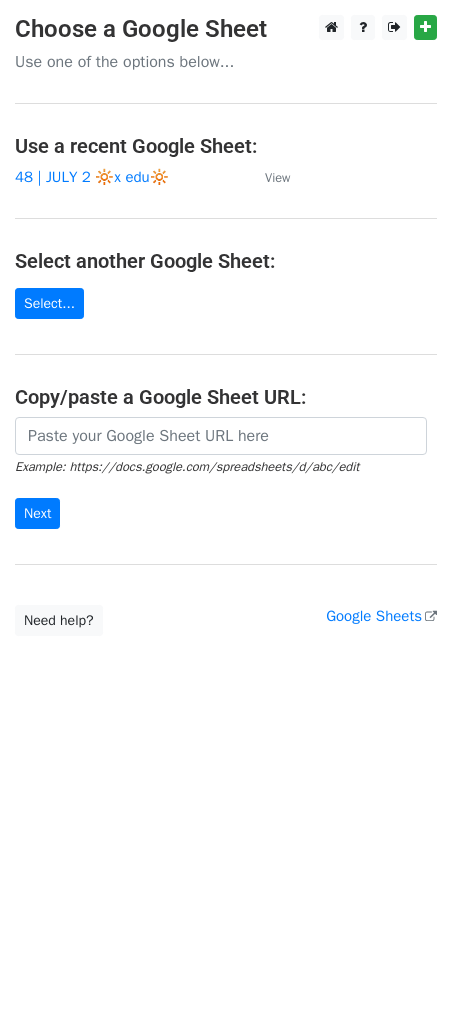 scroll, scrollTop: 0, scrollLeft: 0, axis: both 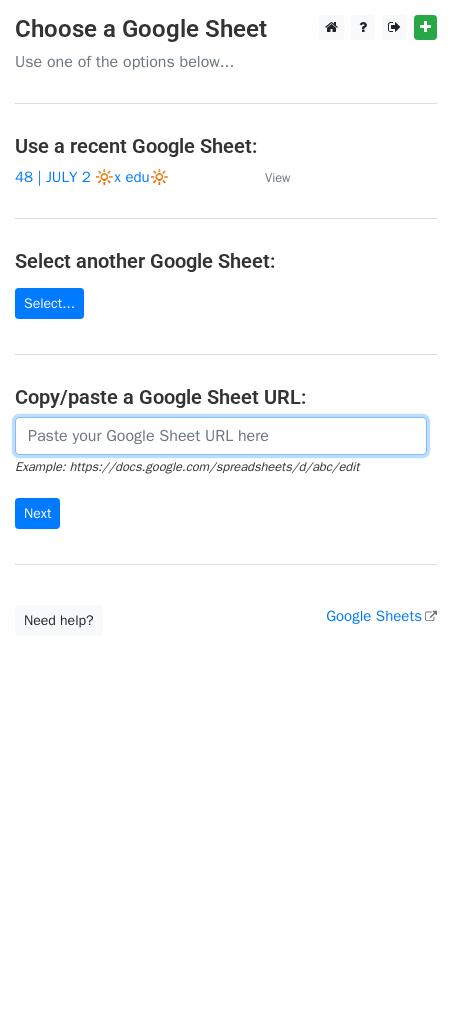 click at bounding box center (221, 436) 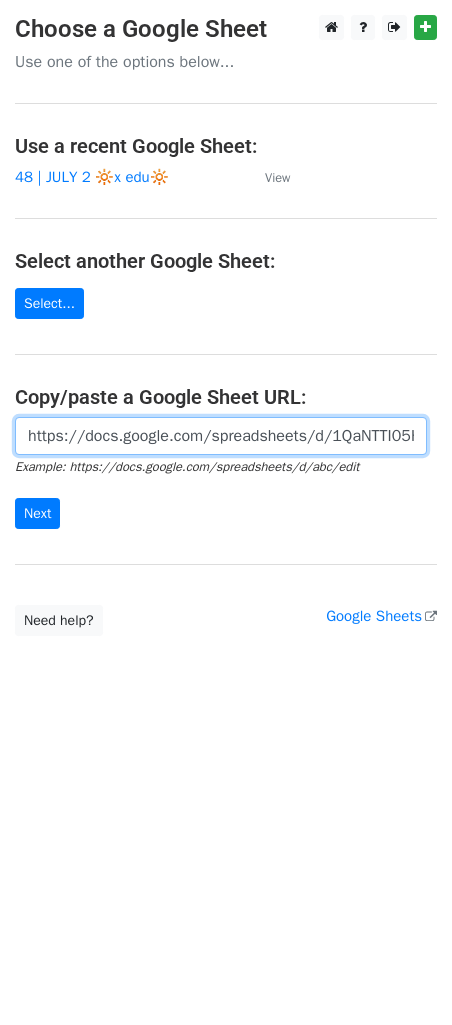 scroll, scrollTop: 0, scrollLeft: 616, axis: horizontal 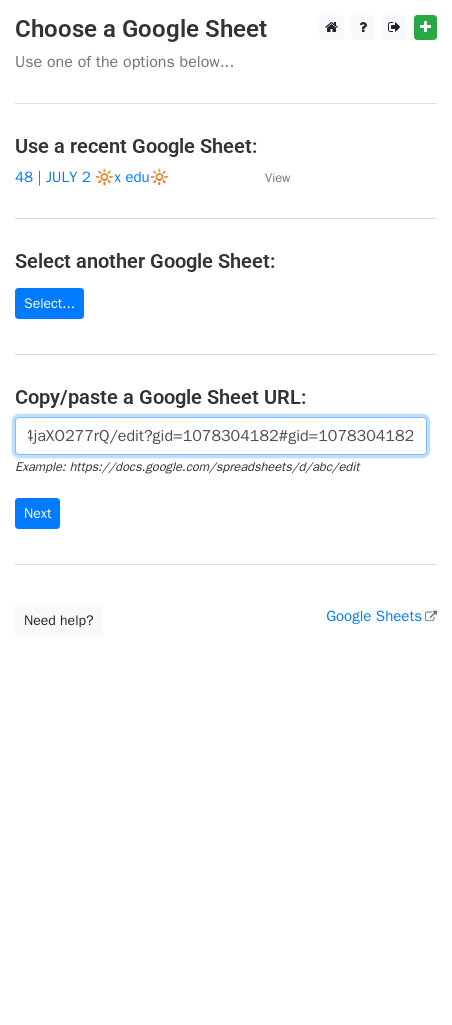 type on "https://docs.google.com/spreadsheets/d/1QaNTTI05Hd5Za0zTAXnLR0TmhT2DqcWjJ4jaXO277rQ/edit?gid=1078304182#gid=1078304182" 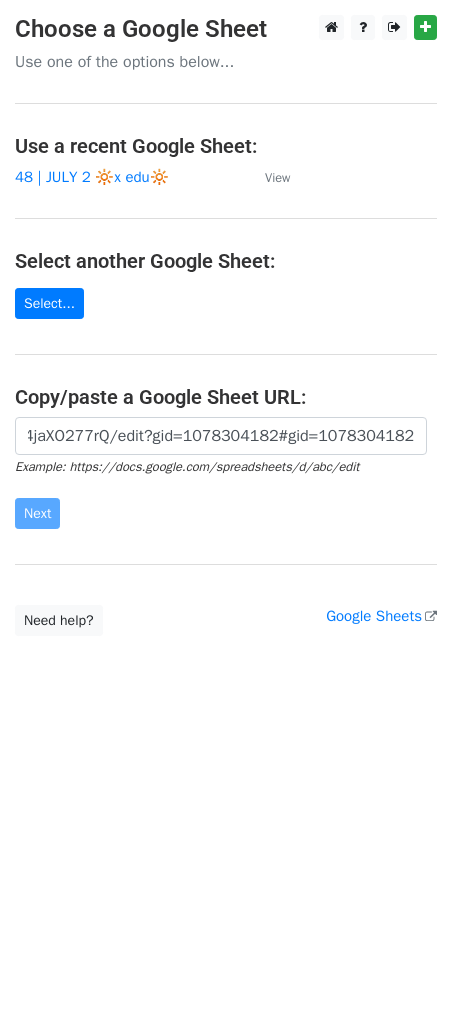 scroll, scrollTop: 0, scrollLeft: 0, axis: both 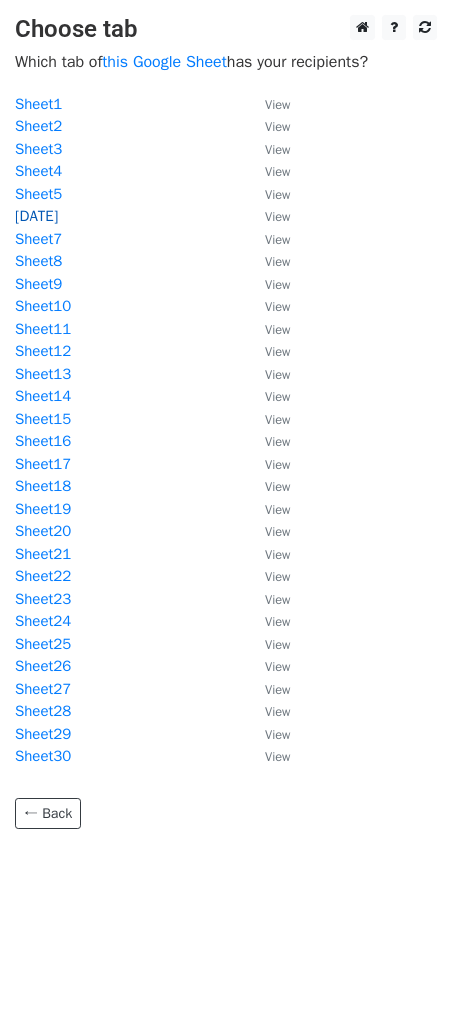 click on "[DATE]" at bounding box center [36, 216] 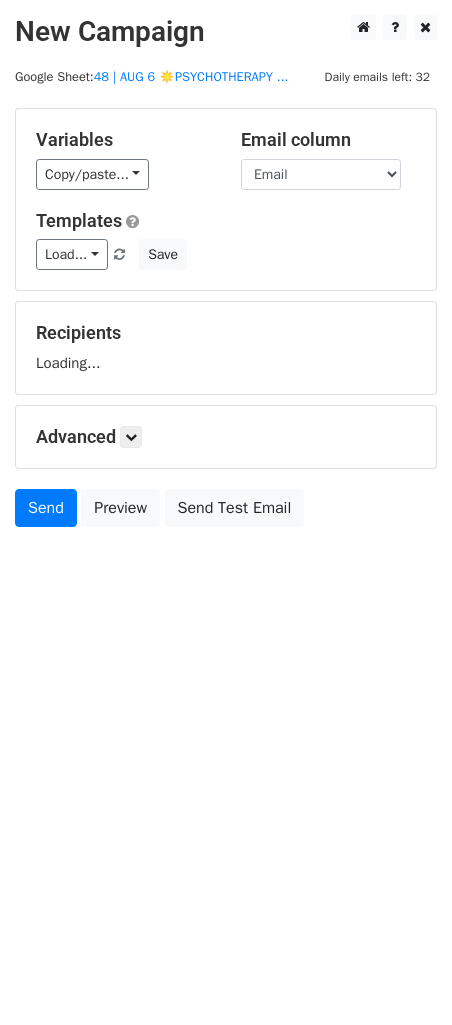 scroll, scrollTop: 0, scrollLeft: 0, axis: both 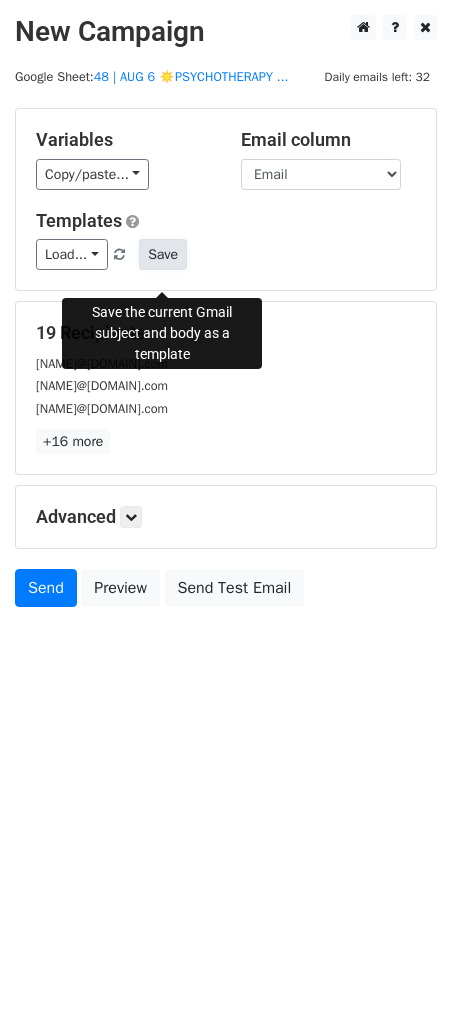 click on "Save" at bounding box center (163, 254) 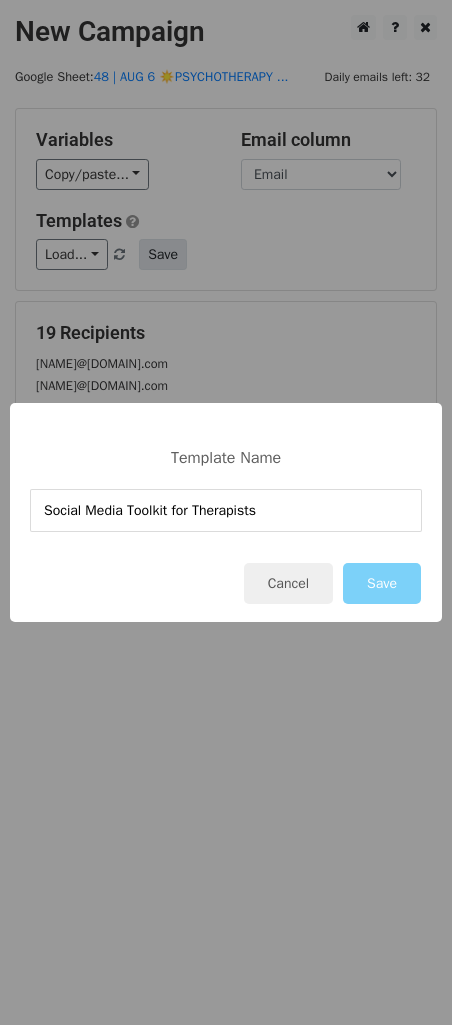 type on "Social Media Toolkit for Therapists" 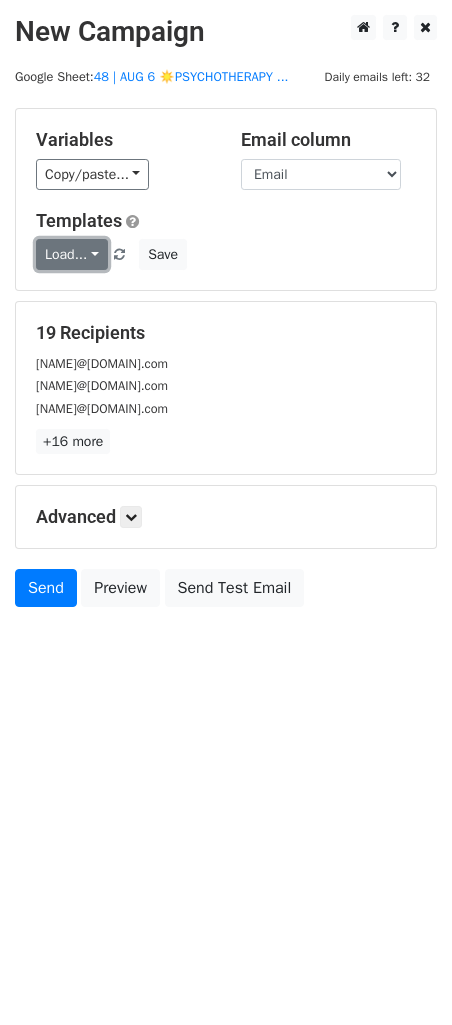 click on "Load..." at bounding box center [72, 254] 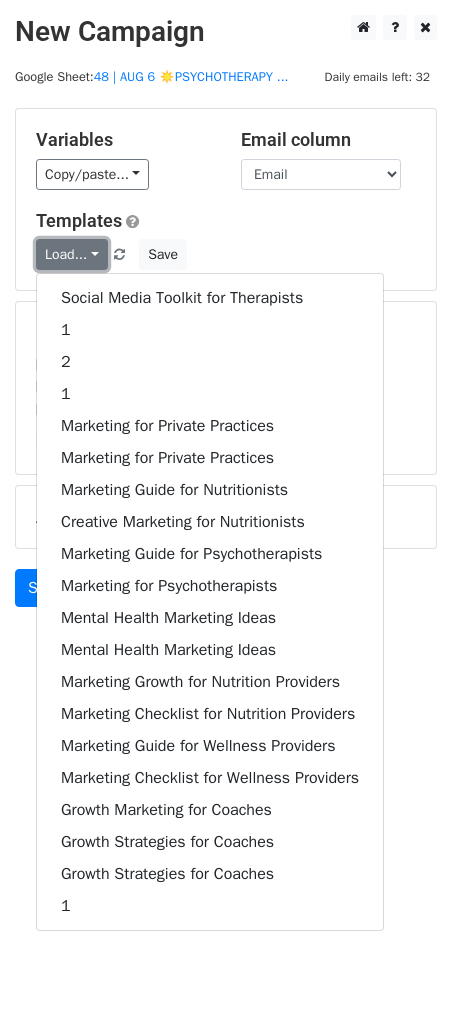 click on "Load..." at bounding box center [72, 254] 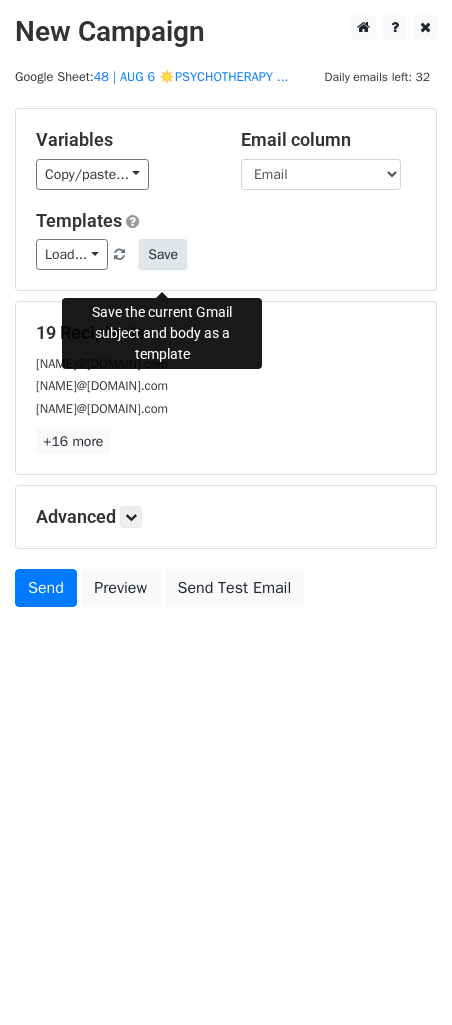 click on "Save" at bounding box center (163, 254) 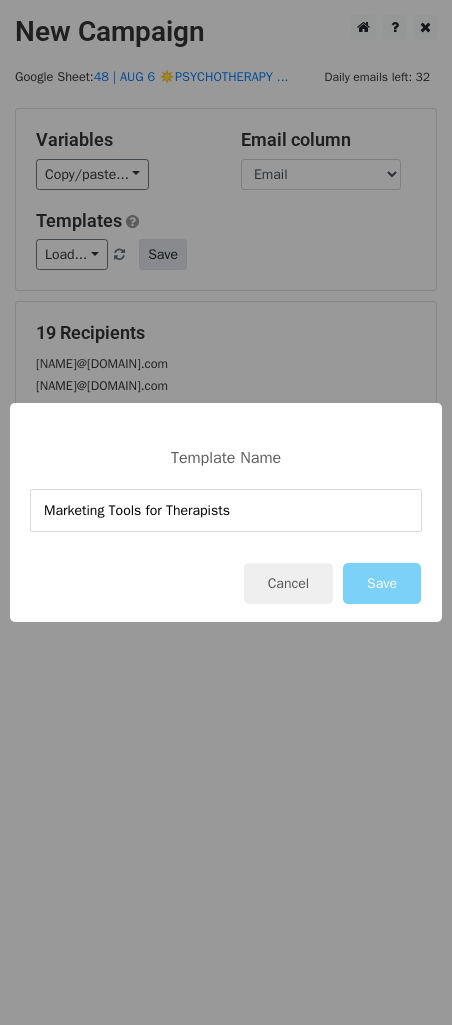 type on "Marketing Tools for Therapists" 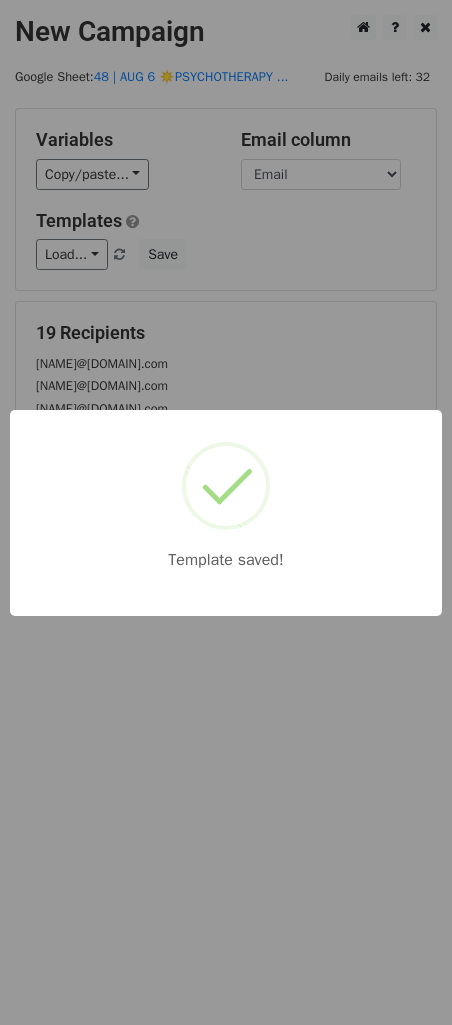 drag, startPoint x: 273, startPoint y: 304, endPoint x: 195, endPoint y: 554, distance: 261.88547 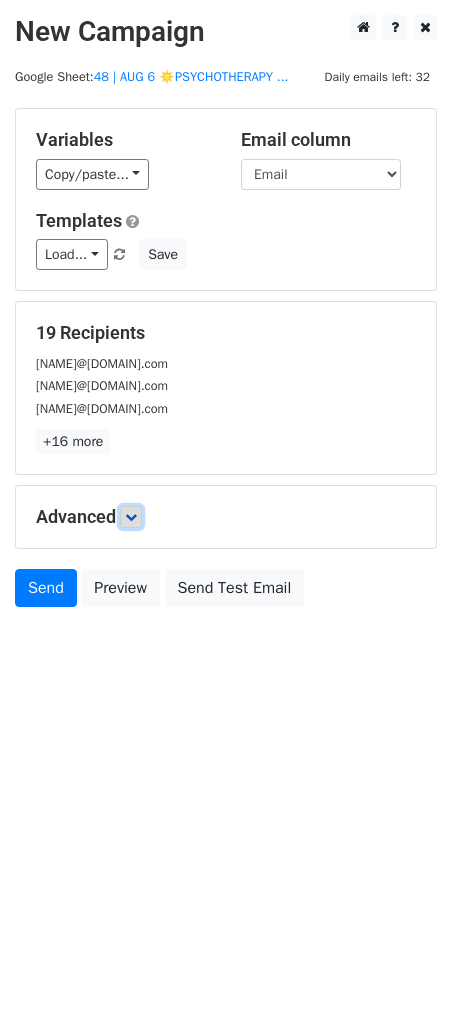 click at bounding box center (131, 517) 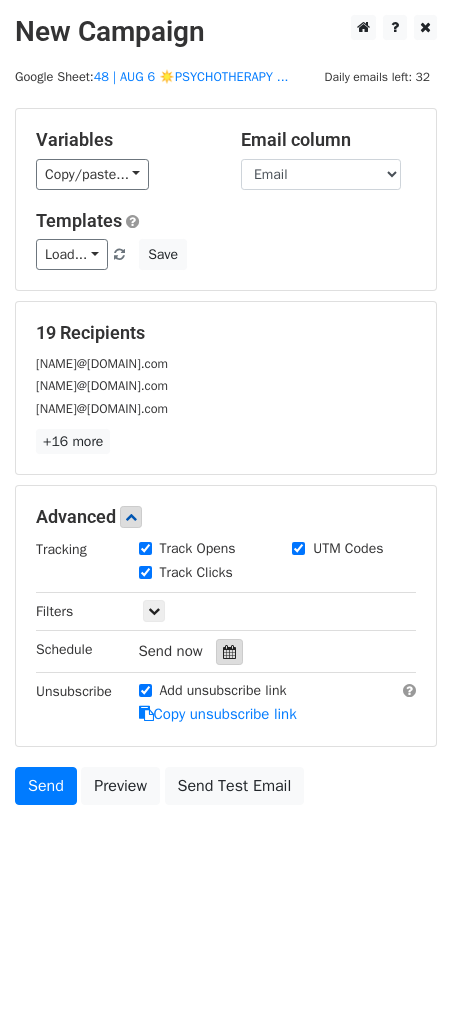 click at bounding box center (229, 652) 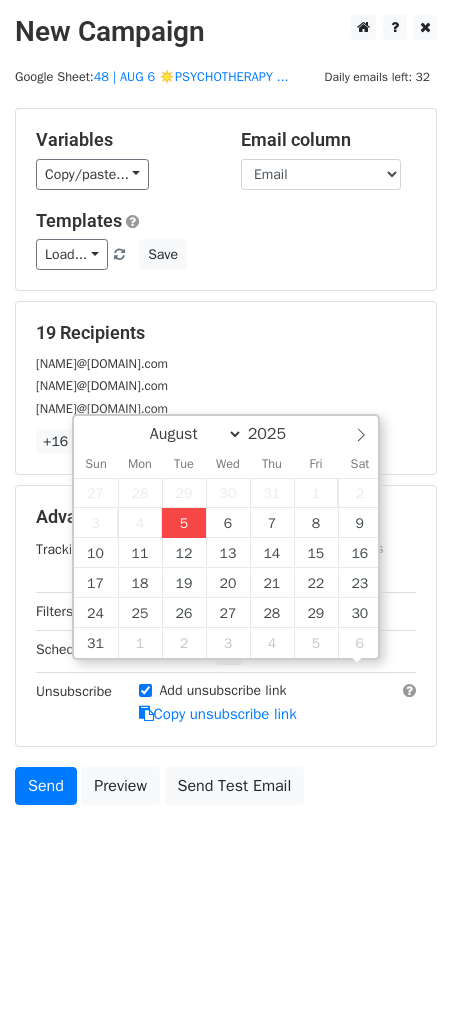 scroll, scrollTop: 0, scrollLeft: 0, axis: both 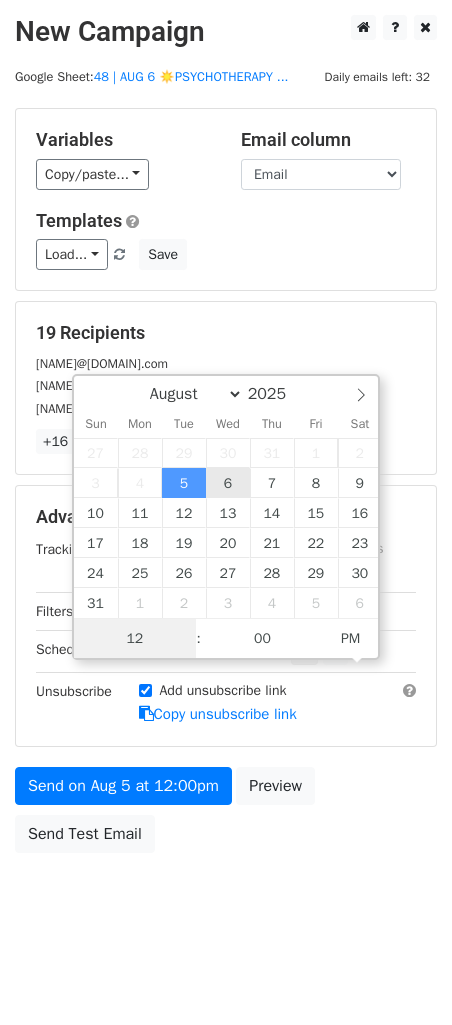 type on "2025-08-06 12:00" 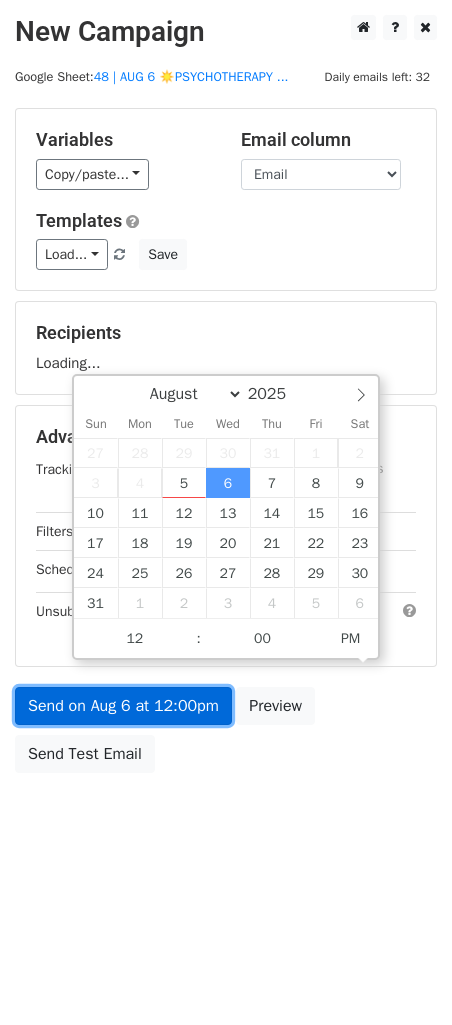 click on "Variables
Copy/paste...
{{Name}}
{{Email}}
Email column
Name
Email
Templates
Load...
Social Media Toolkit for Therapists
1
2
1
Marketing for Private Practices
Marketing for Private Practices
Marketing Guide for Nutritionists
Creative Marketing for Nutritionists
Marketing Guide for Psychotherapists
Marketing for Psychotherapists
Mental Health Marketing Ideas
Mental Health Marketing Ideas
Marketing Growth for Nutrition Providers
Marketing Checklist for Nutrition Providers
Marketing Guide for Wellness Providers
Marketing Checklist for Wellness Providers
Growth Marketing for Coaches
Growth Strategies for Coaches
Growth Strategies for Coaches
1
Save
Recipients Loading...
Advanced
Tracking
Track Opens
UTM Codes
Track Clicks
Filters
Schedule" at bounding box center [226, 445] 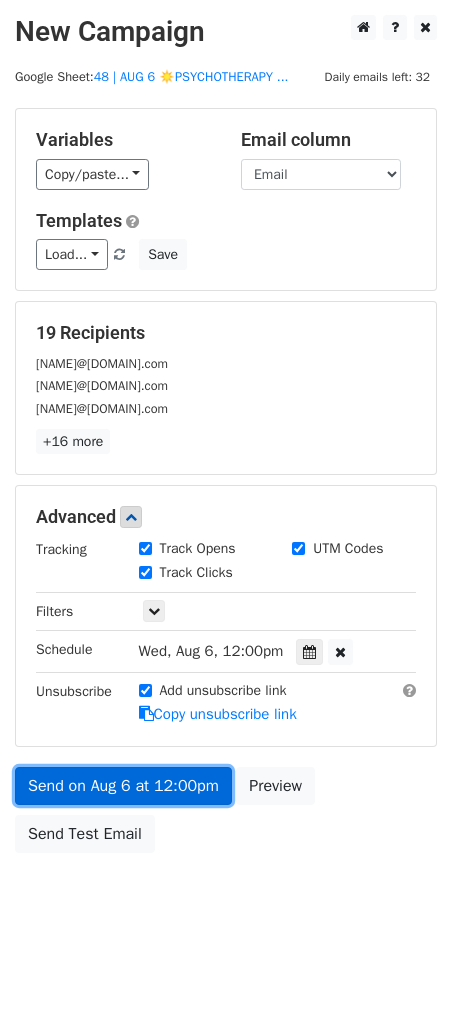 click on "Send on Aug 6 at 12:00pm" at bounding box center (123, 786) 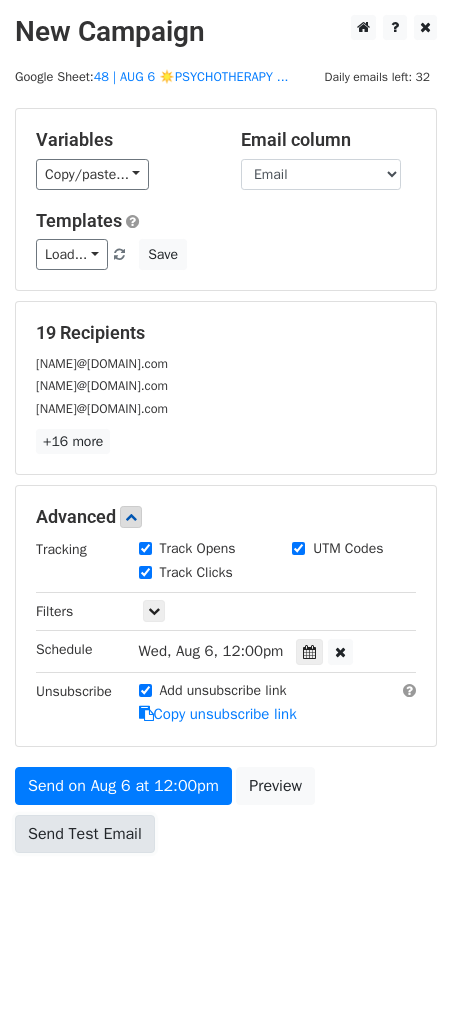 drag, startPoint x: 43, startPoint y: 855, endPoint x: 59, endPoint y: 846, distance: 18.35756 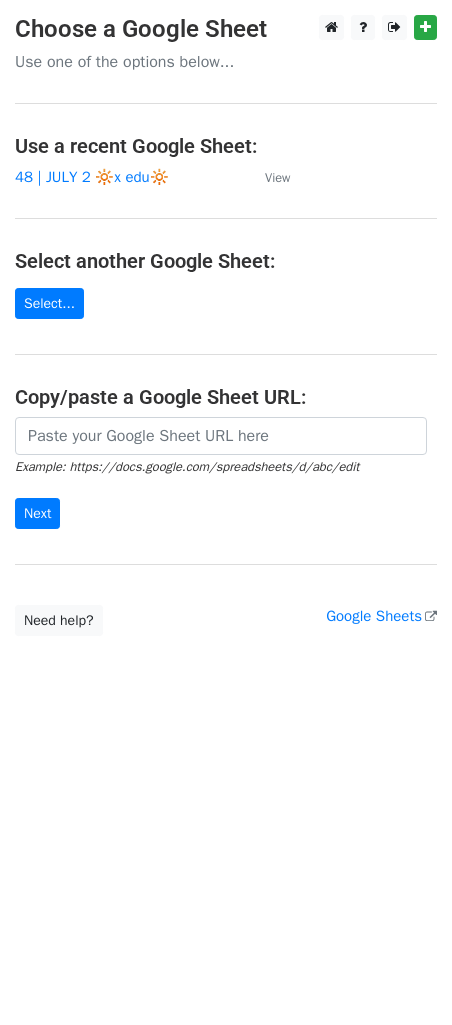 scroll, scrollTop: 0, scrollLeft: 0, axis: both 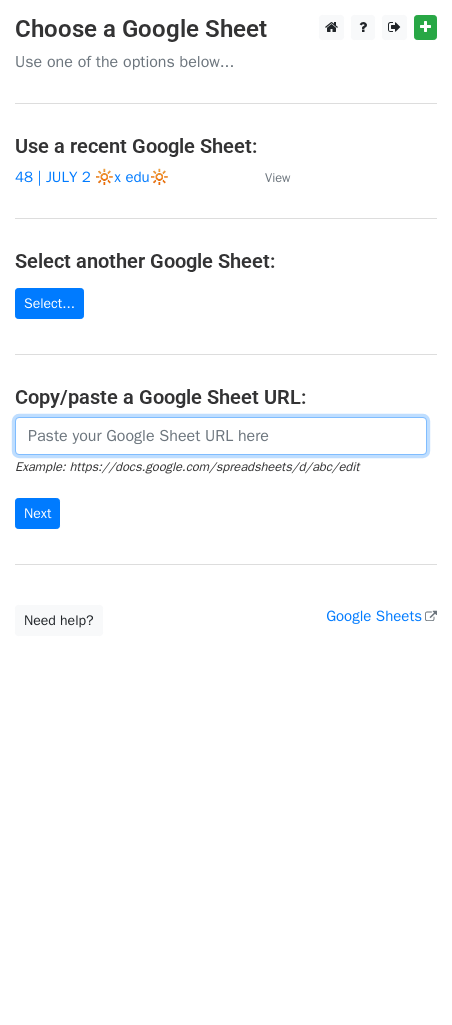 click at bounding box center [221, 436] 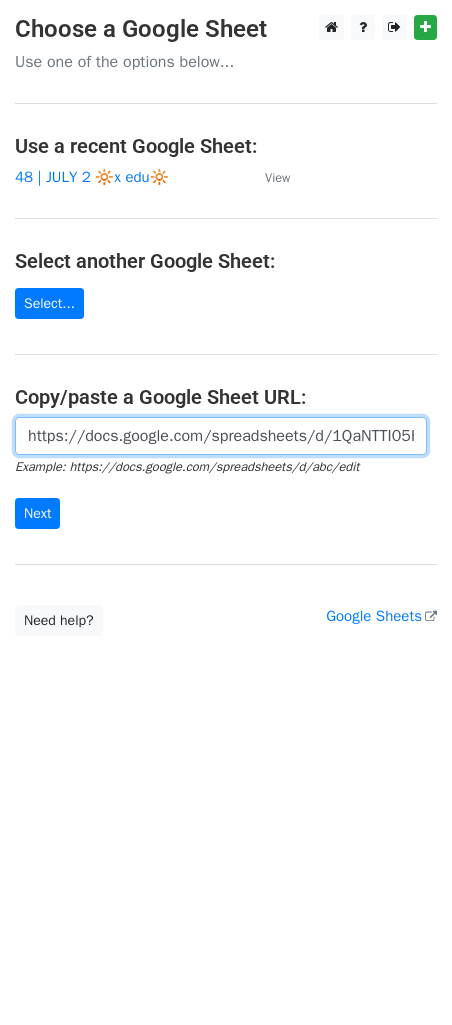 scroll, scrollTop: 0, scrollLeft: 616, axis: horizontal 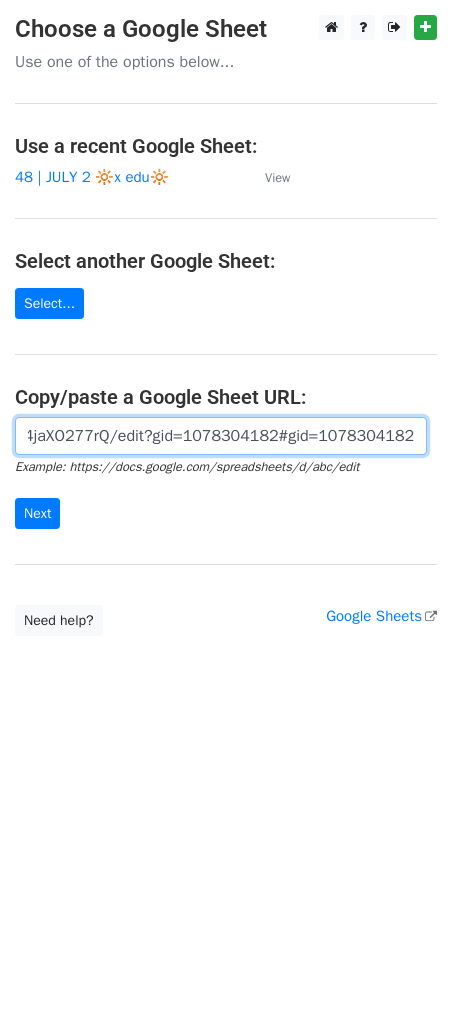 type on "https://docs.google.com/spreadsheets/d/1QaNTTI05Hd5Za0zTAXnLR0TmhT2DqcWjJ4jaXO277rQ/edit?gid=1078304182#gid=1078304182" 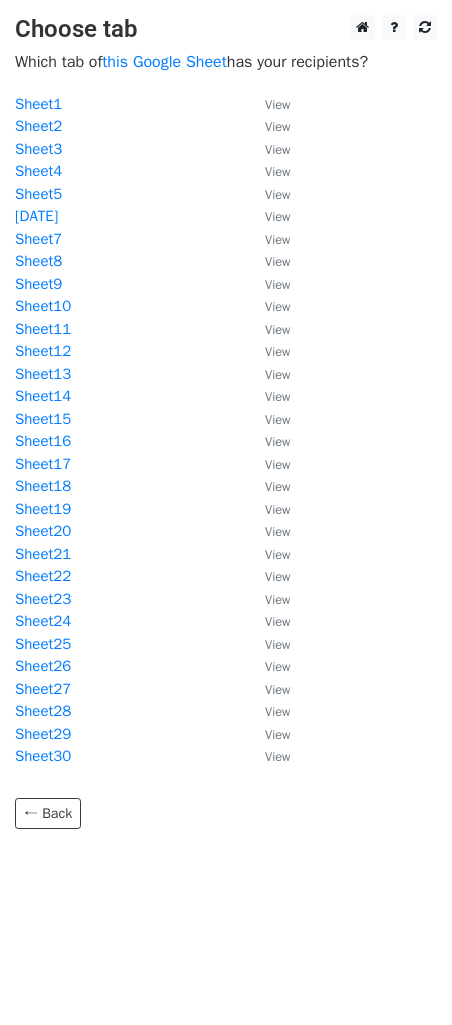 scroll, scrollTop: 0, scrollLeft: 0, axis: both 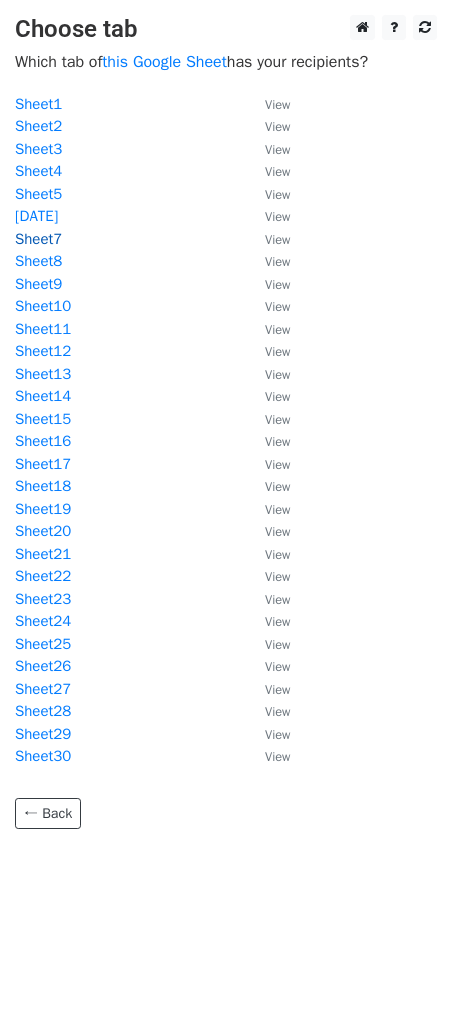 click on "Sheet7" at bounding box center (38, 239) 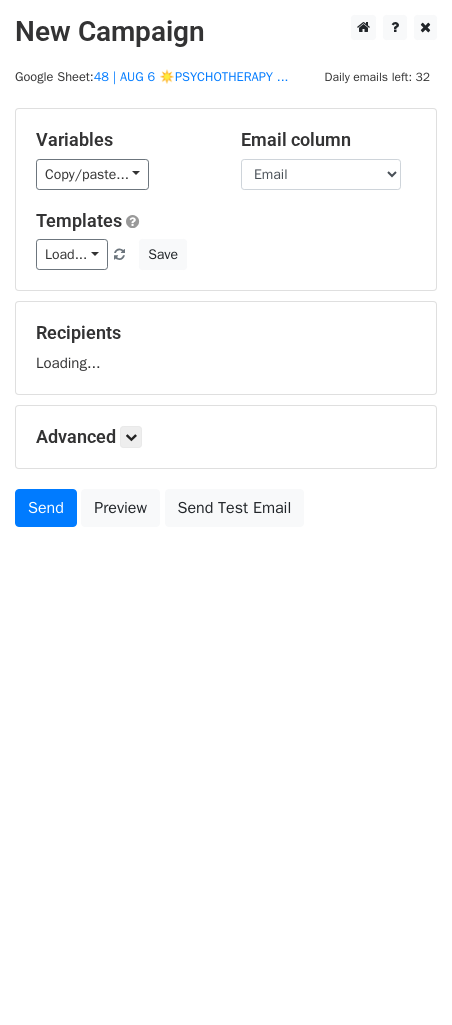 scroll, scrollTop: 0, scrollLeft: 0, axis: both 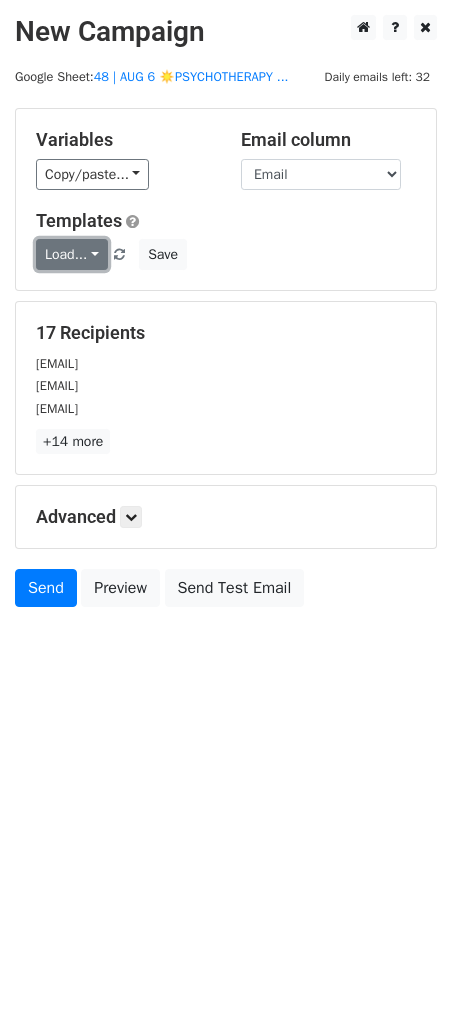 click on "Load..." at bounding box center [72, 254] 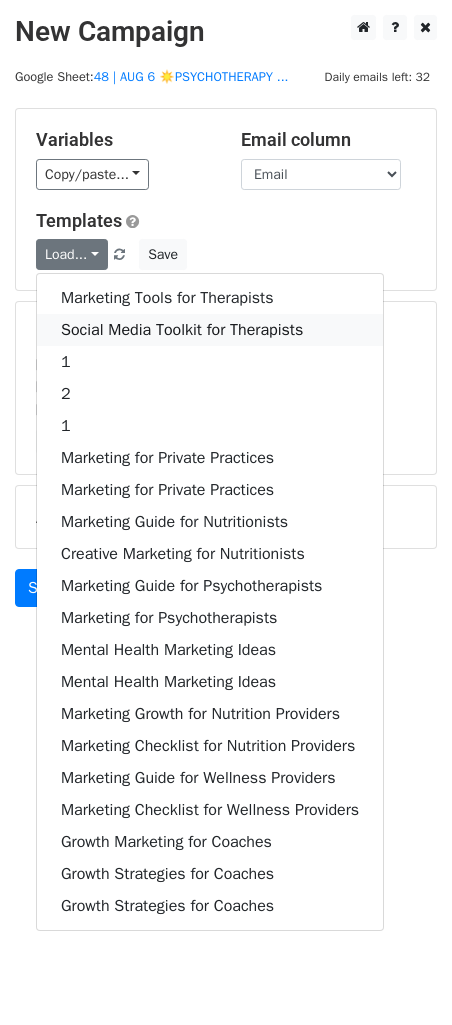 click on "Social Media Toolkit for Therapists" at bounding box center [210, 330] 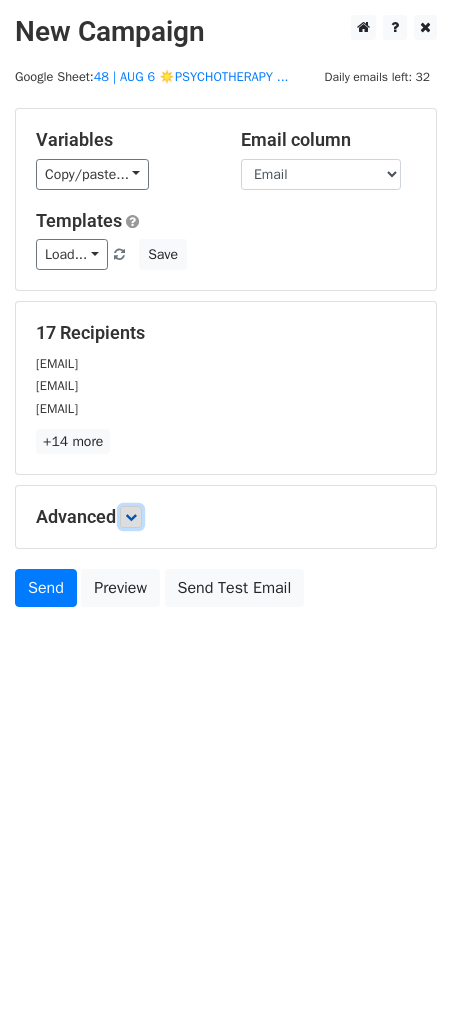 click at bounding box center (131, 517) 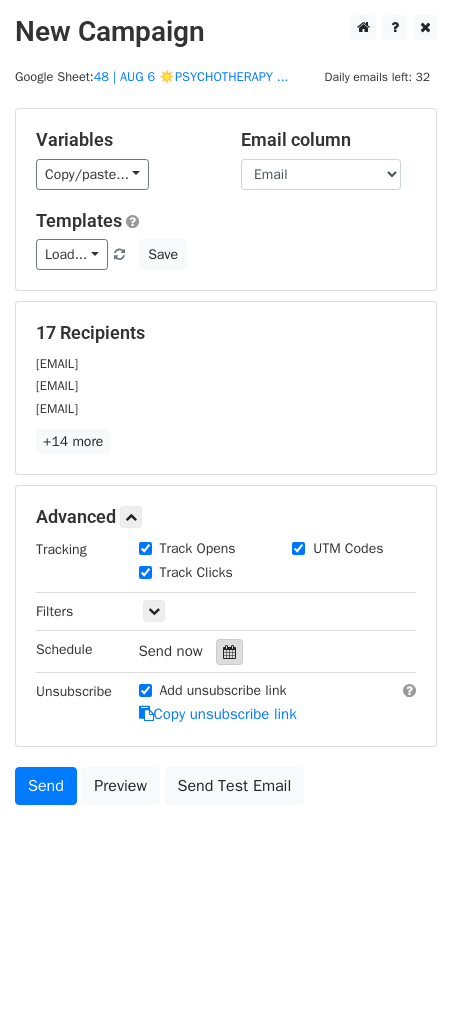 click at bounding box center [229, 652] 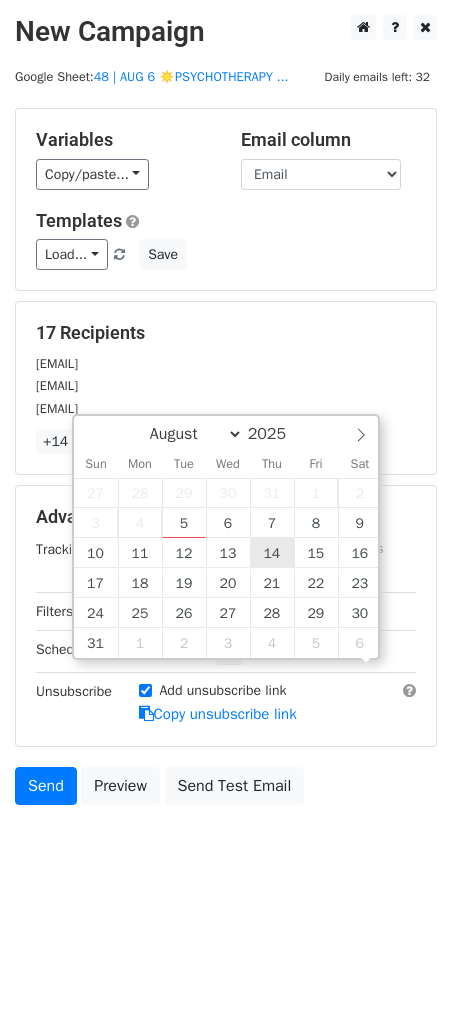 scroll, scrollTop: 0, scrollLeft: 0, axis: both 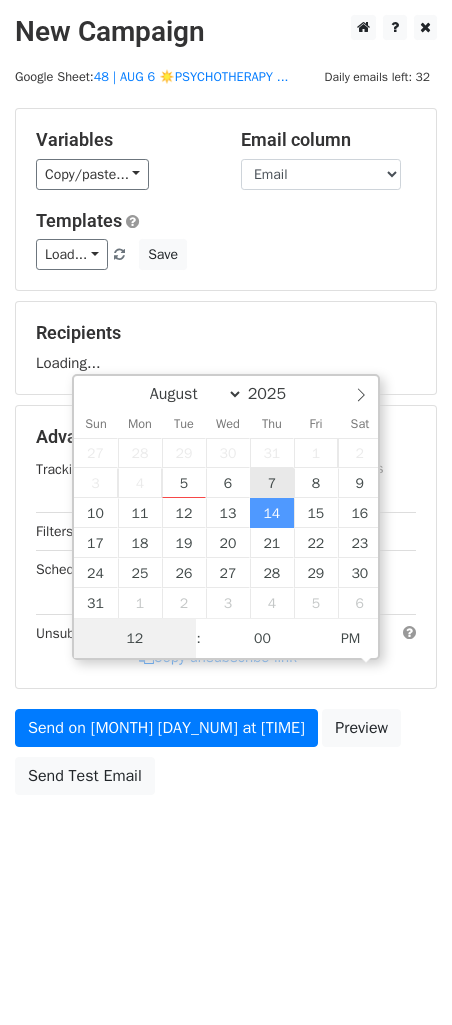 type on "2025-08-07 12:00" 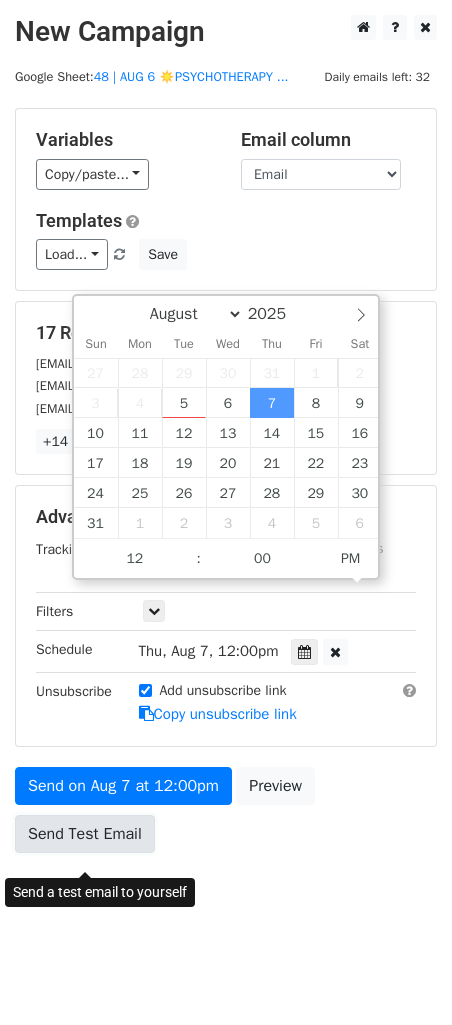 click on "Send Test Email" at bounding box center (85, 834) 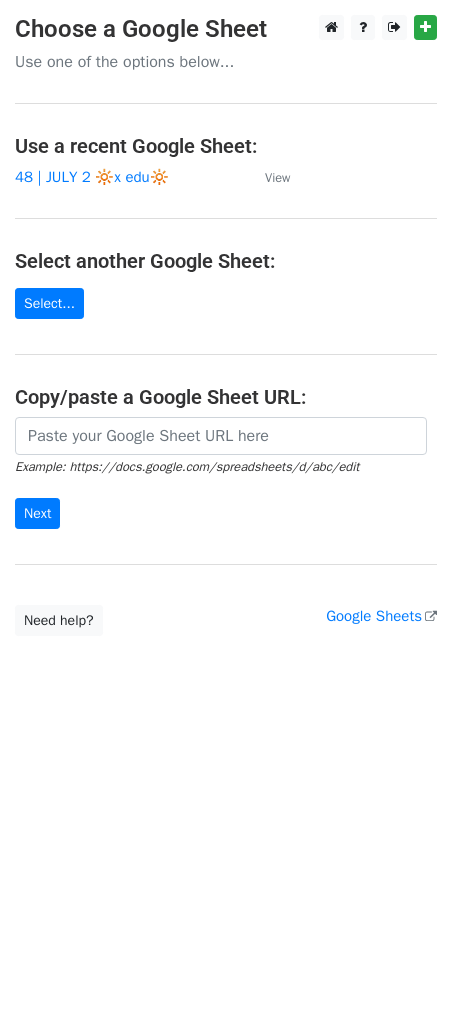 scroll, scrollTop: 0, scrollLeft: 0, axis: both 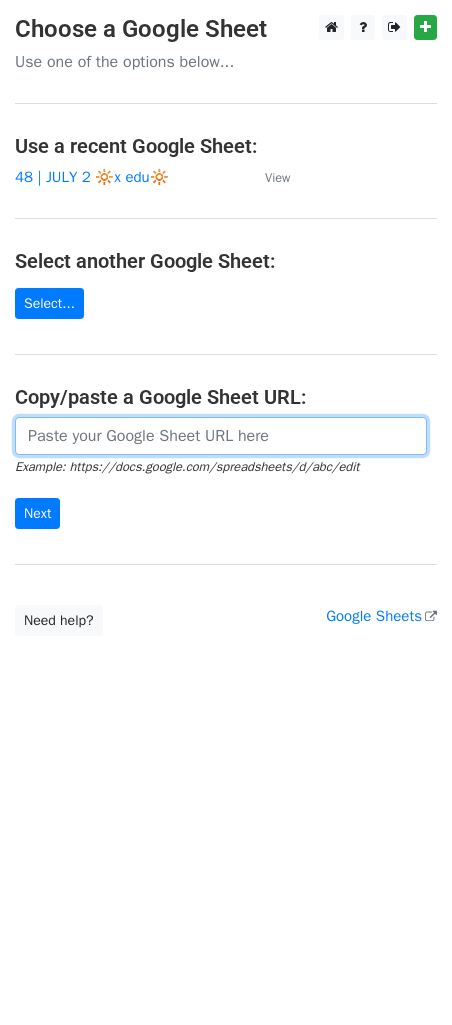 click at bounding box center [221, 436] 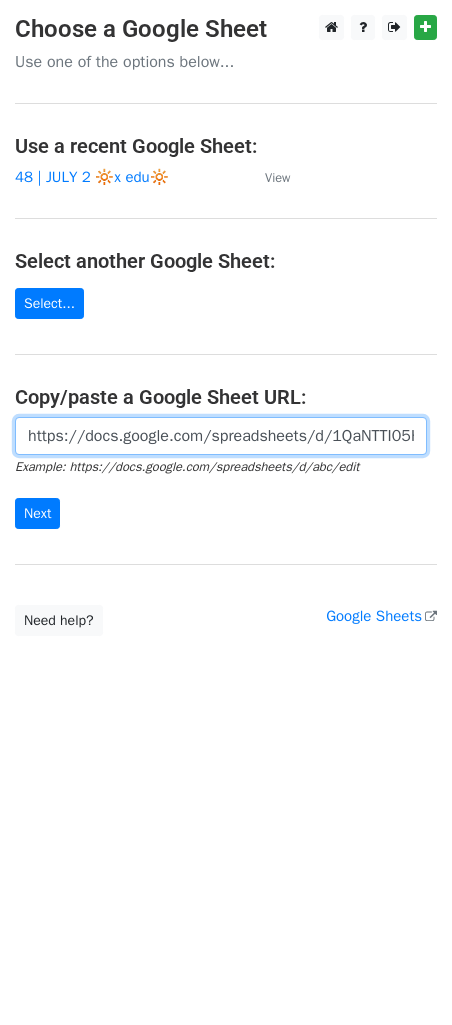 scroll, scrollTop: 0, scrollLeft: 616, axis: horizontal 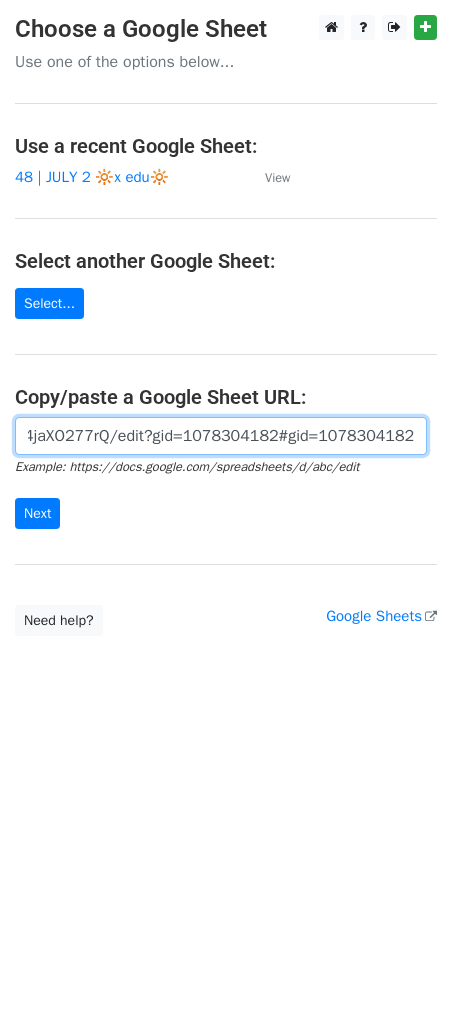 type on "https://docs.google.com/spreadsheets/d/1QaNTTI05Hd5Za0zTAXnLR0TmhT2DqcWjJ4jaXO277rQ/edit?gid=1078304182#gid=1078304182" 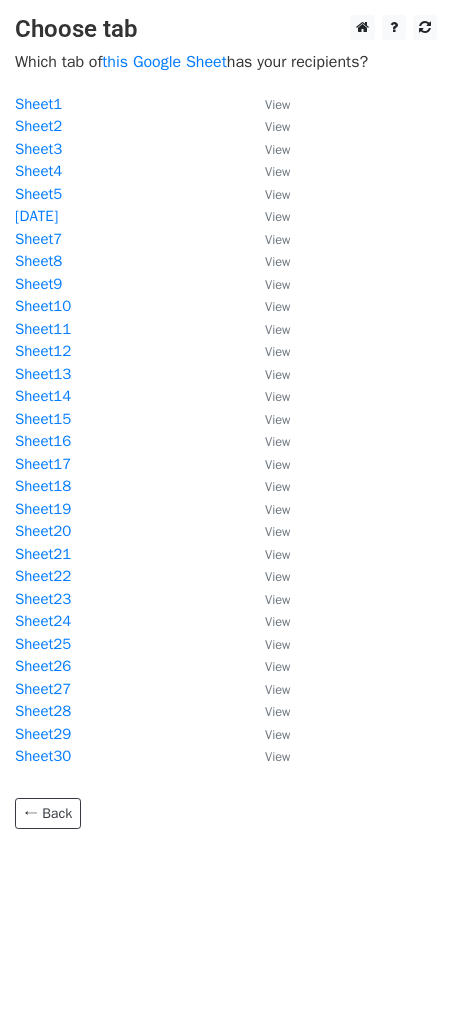scroll, scrollTop: 0, scrollLeft: 0, axis: both 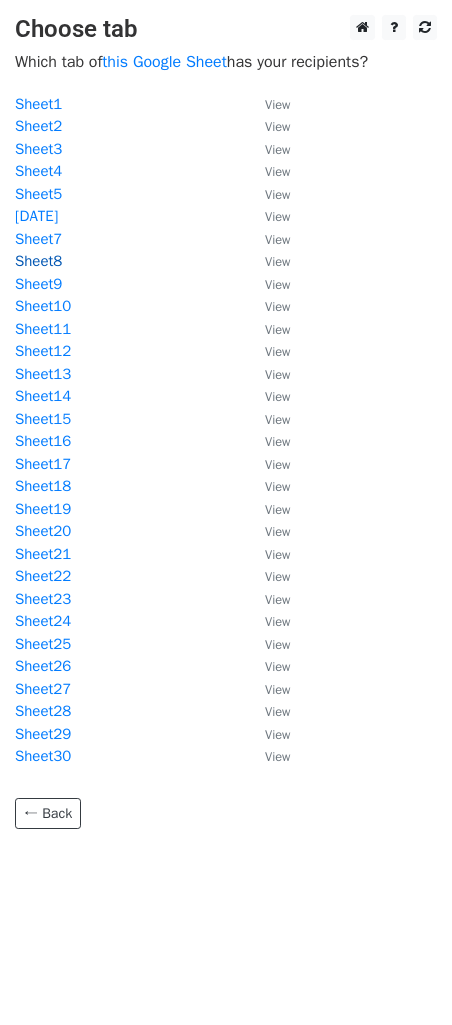 click on "Sheet8" at bounding box center [38, 261] 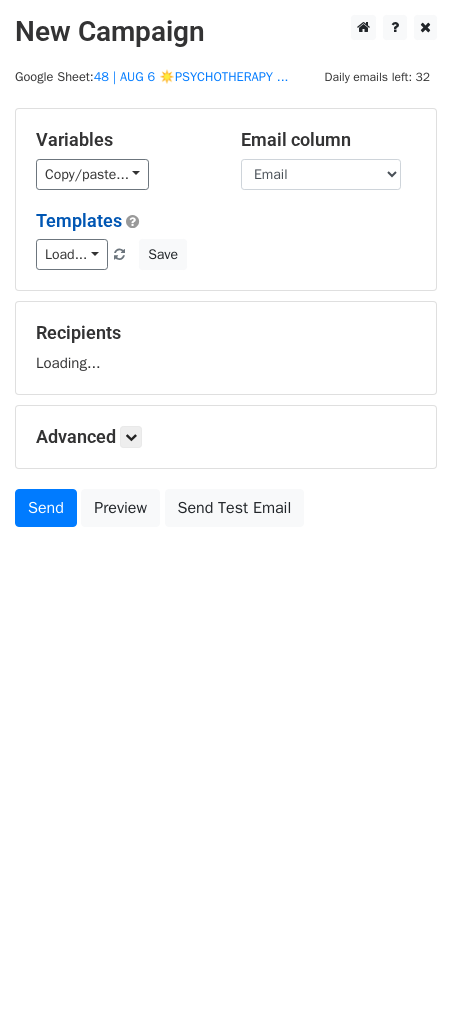 scroll, scrollTop: 0, scrollLeft: 0, axis: both 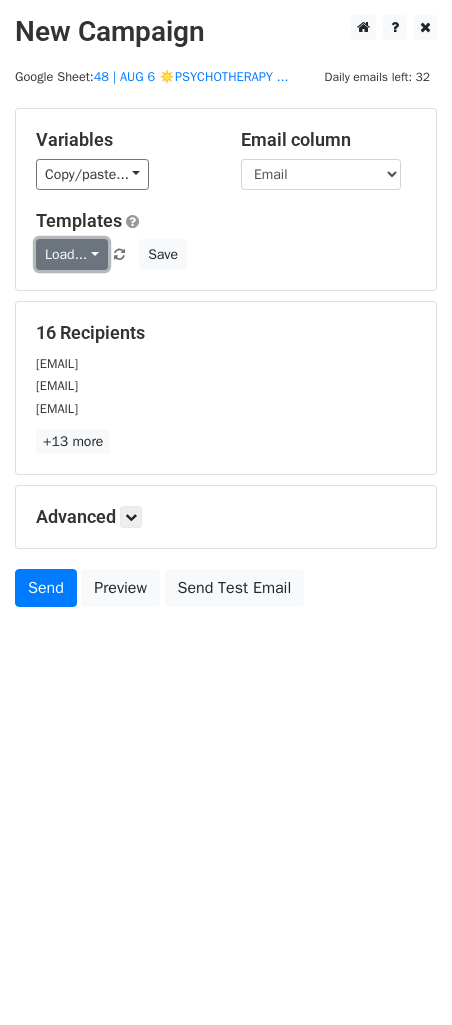 click on "Load..." at bounding box center (72, 254) 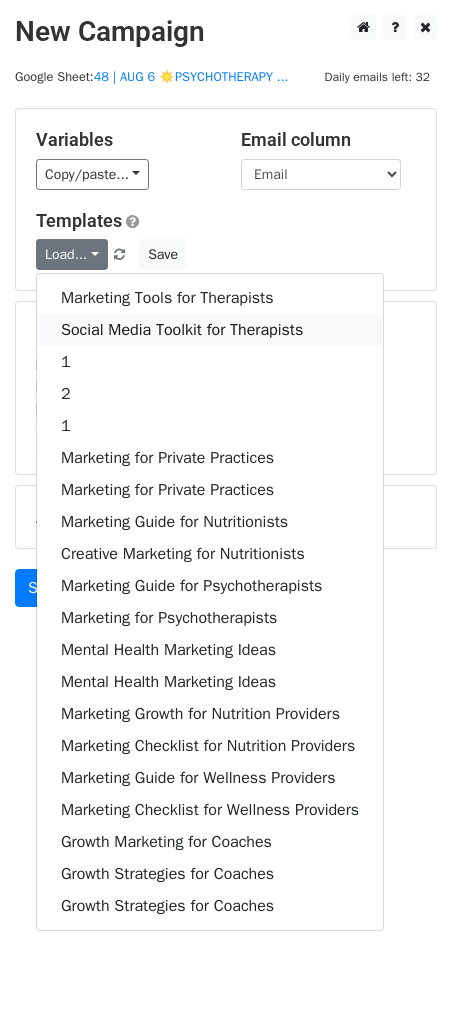 click on "Social Media Toolkit for Therapists" at bounding box center (210, 330) 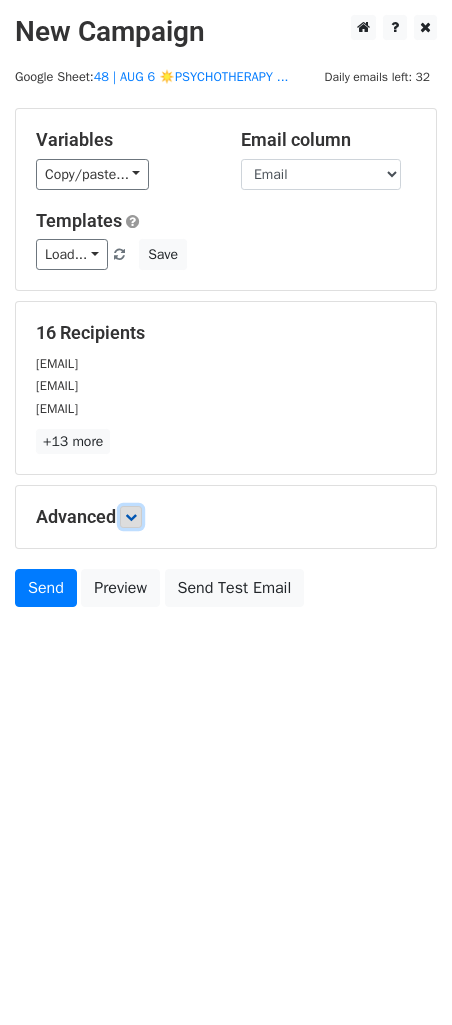click at bounding box center [131, 517] 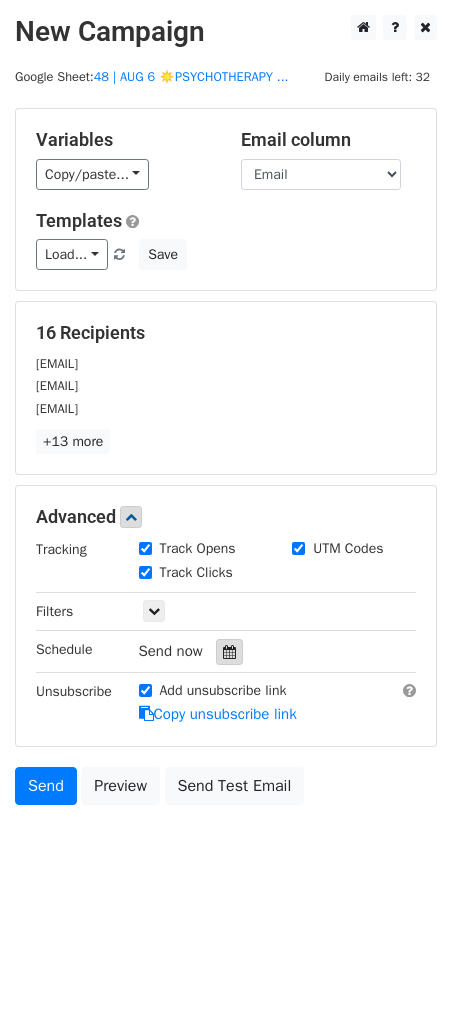 click at bounding box center [229, 652] 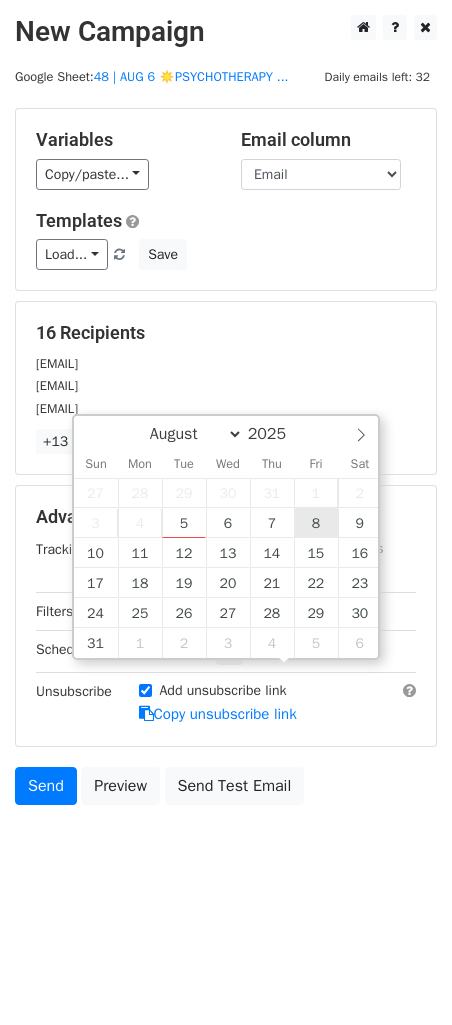 type on "2025-08-08 12:00" 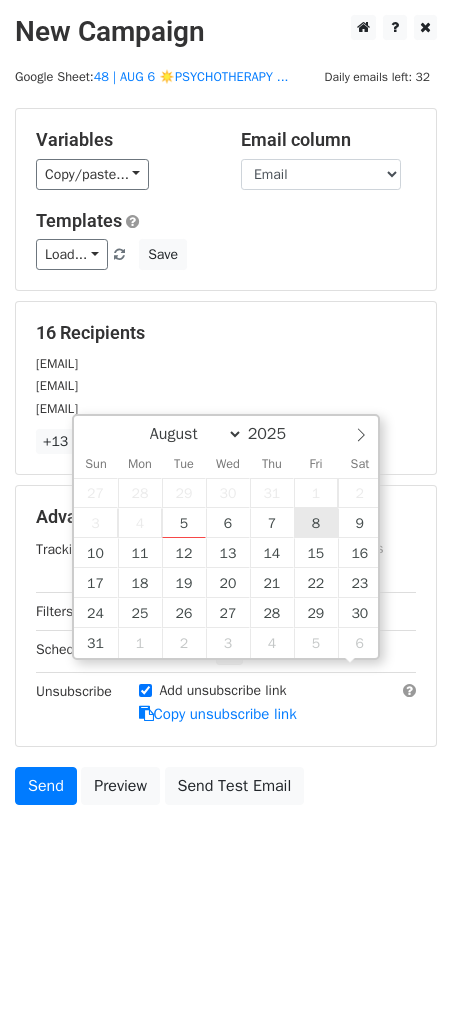 scroll, scrollTop: 0, scrollLeft: 0, axis: both 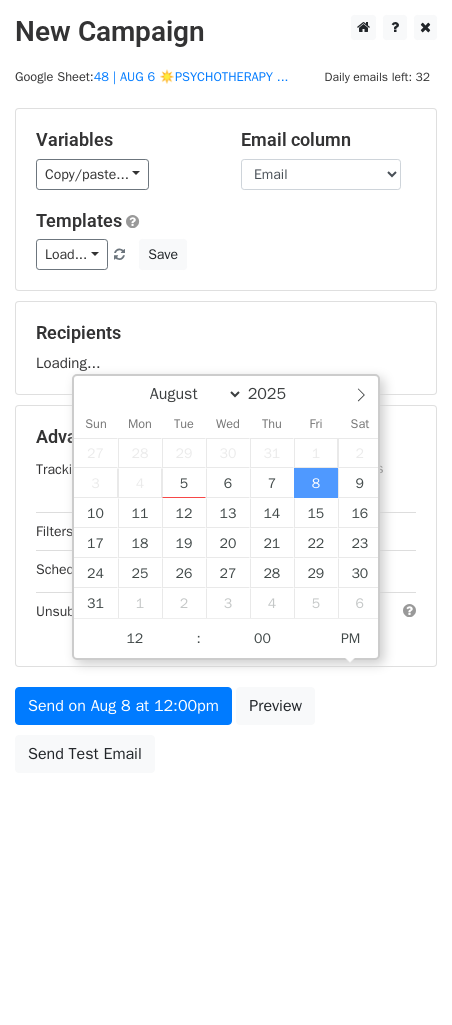 click on "Send on Aug 8 at 12:00pm
Preview
Send Test Email" at bounding box center [226, 735] 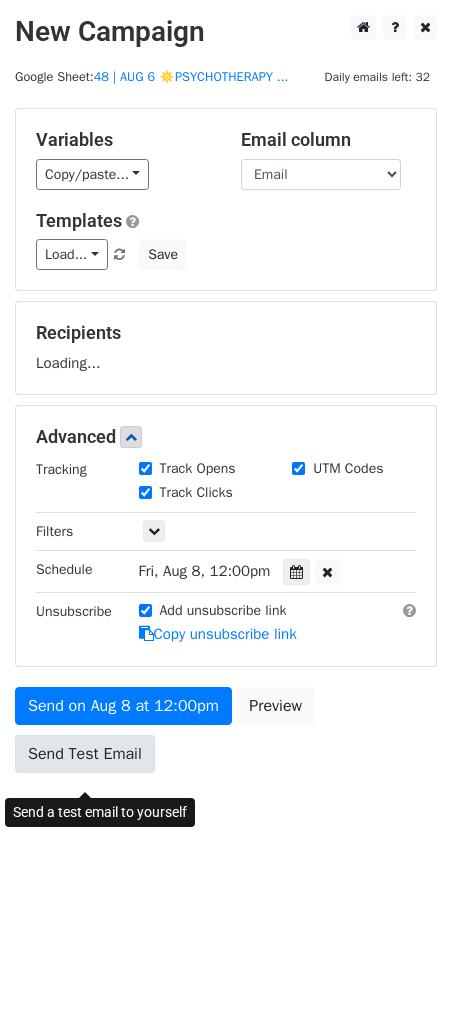 click on "Send Test Email" at bounding box center (85, 754) 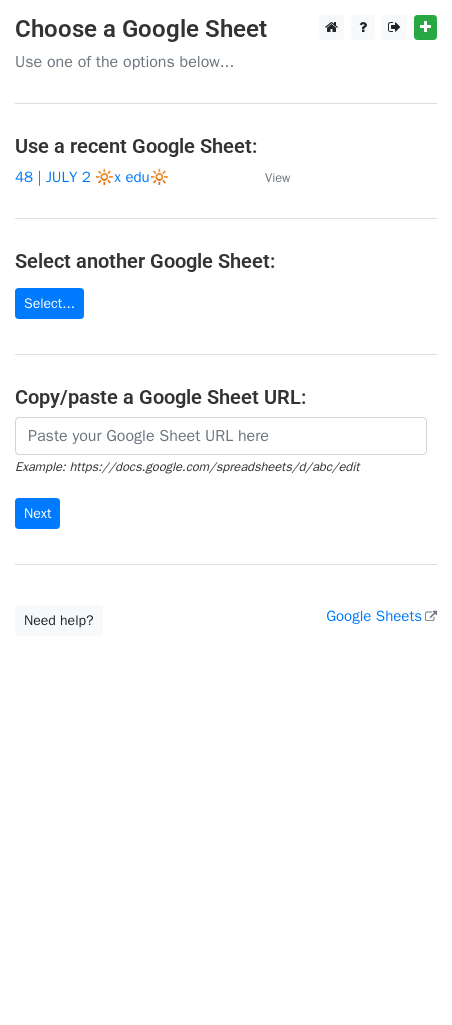 scroll, scrollTop: 0, scrollLeft: 0, axis: both 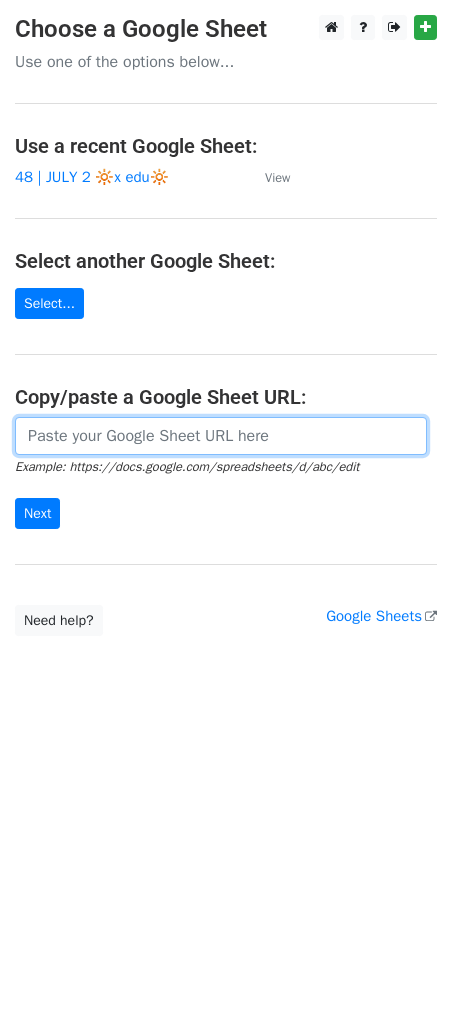 click at bounding box center [221, 436] 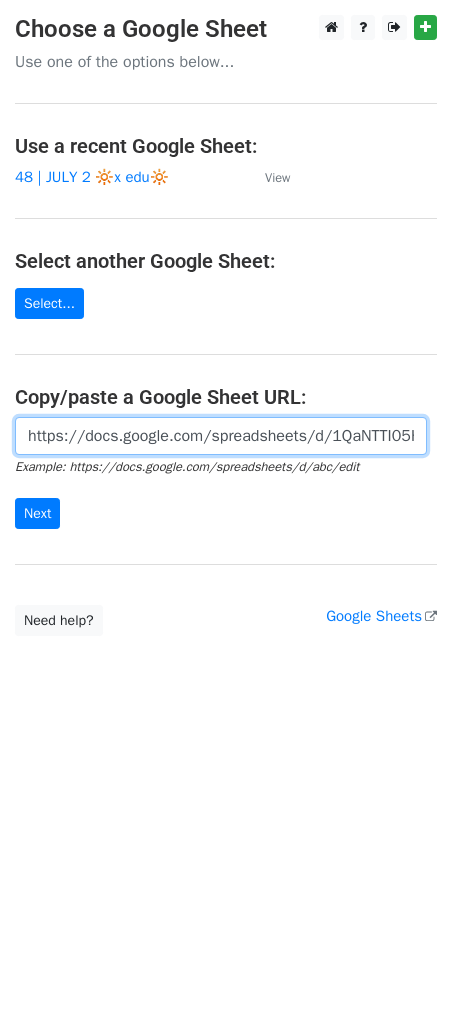 scroll, scrollTop: 0, scrollLeft: 616, axis: horizontal 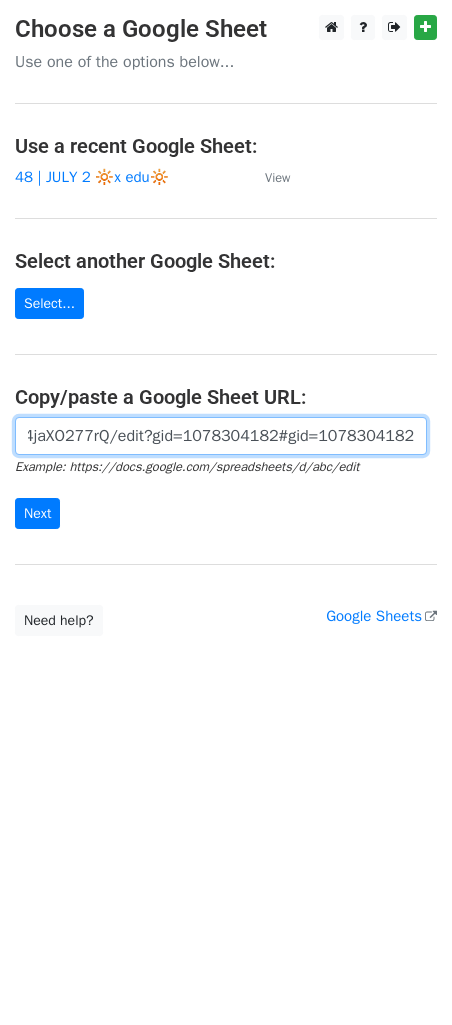 type on "https://docs.google.com/spreadsheets/d/1QaNTTI05Hd5Za0zTAXnLR0TmhT2DqcWjJ4jaXO277rQ/edit?gid=1078304182#gid=1078304182" 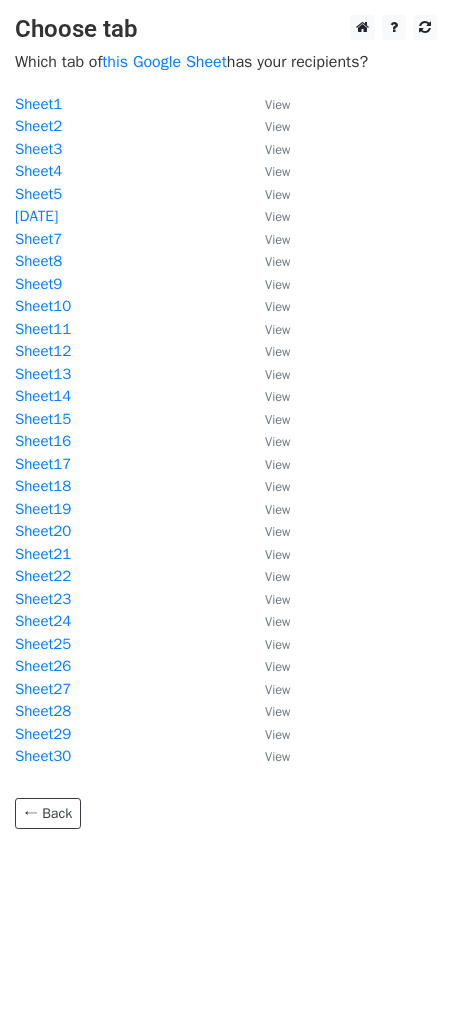 scroll, scrollTop: 0, scrollLeft: 0, axis: both 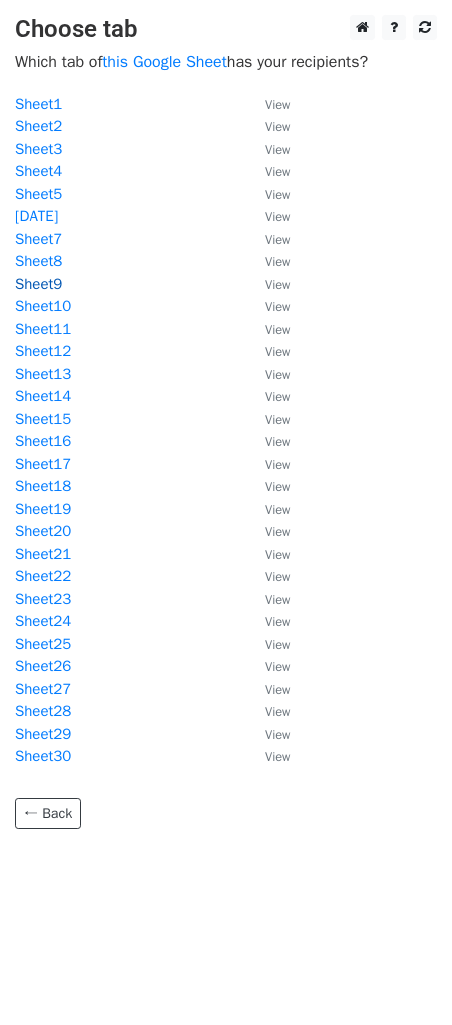 click on "Sheet9" at bounding box center (38, 284) 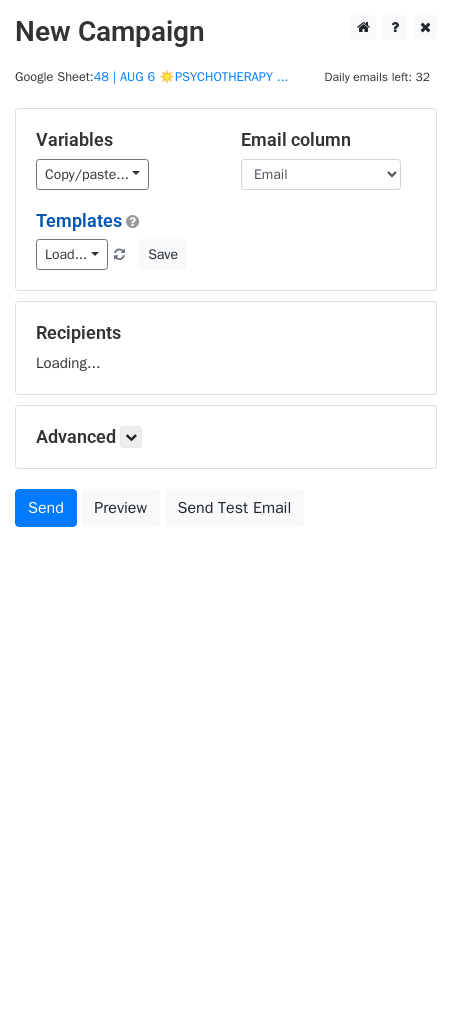 scroll, scrollTop: 0, scrollLeft: 0, axis: both 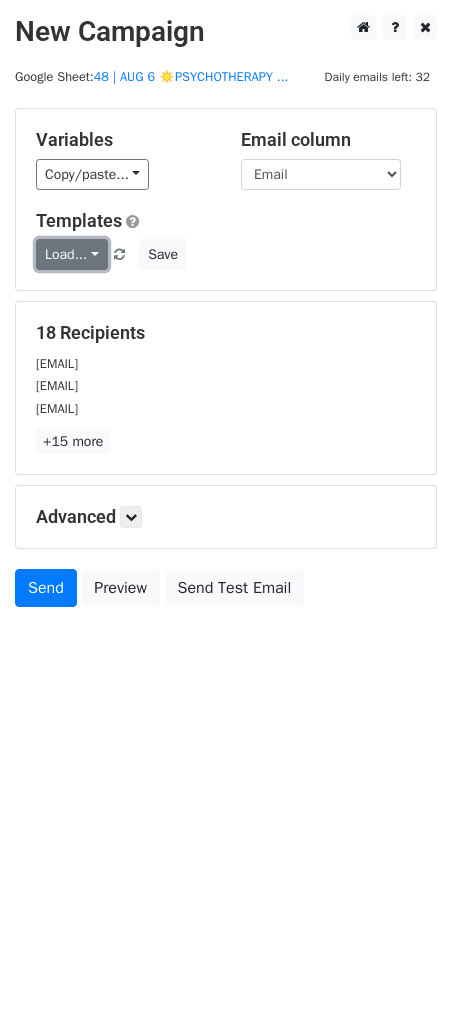 click on "Load..." at bounding box center [72, 254] 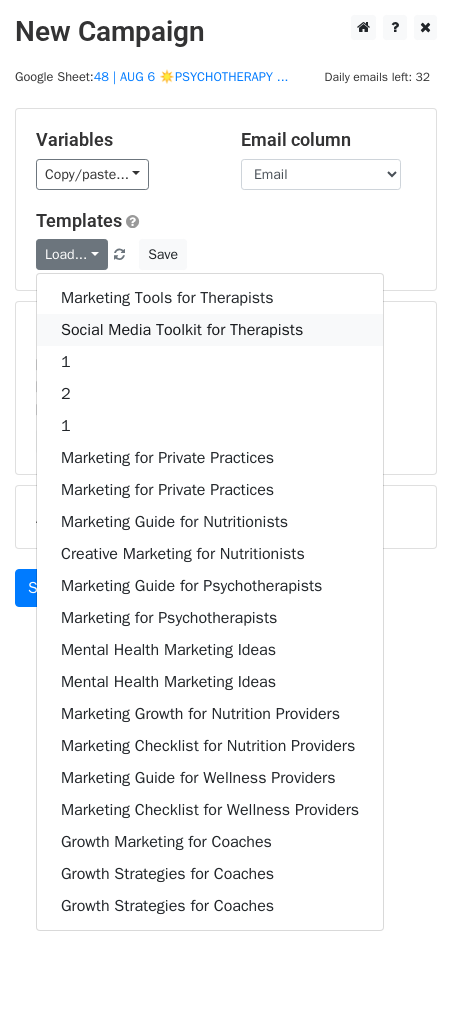 click on "Social Media Toolkit for Therapists" at bounding box center (210, 330) 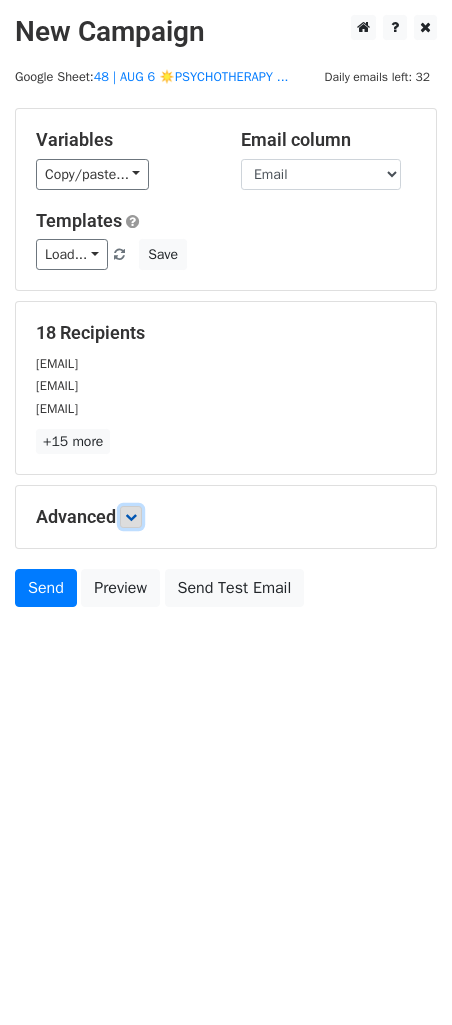click at bounding box center (131, 517) 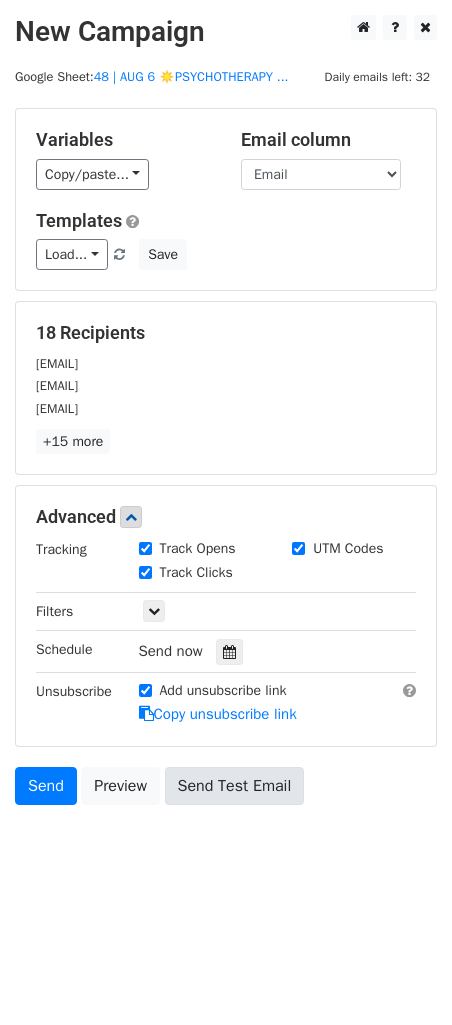 click at bounding box center [229, 652] 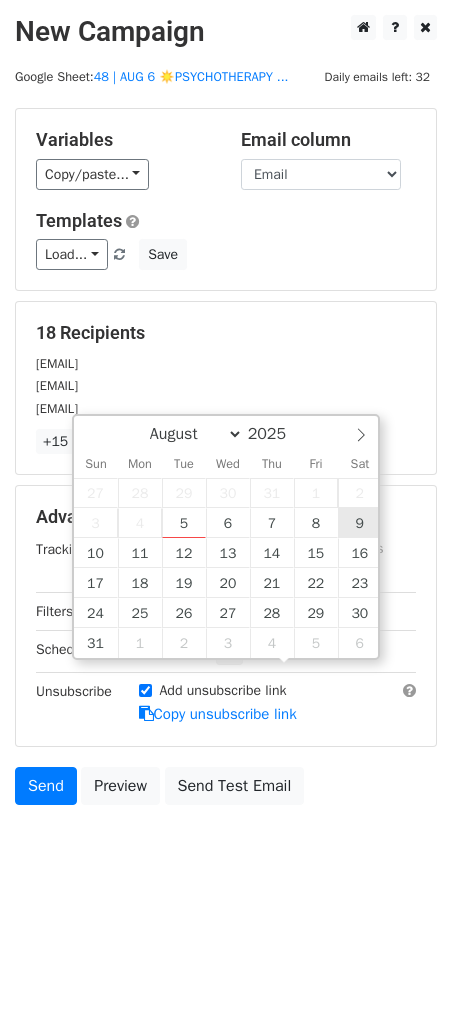 type on "2025-08-09 12:00" 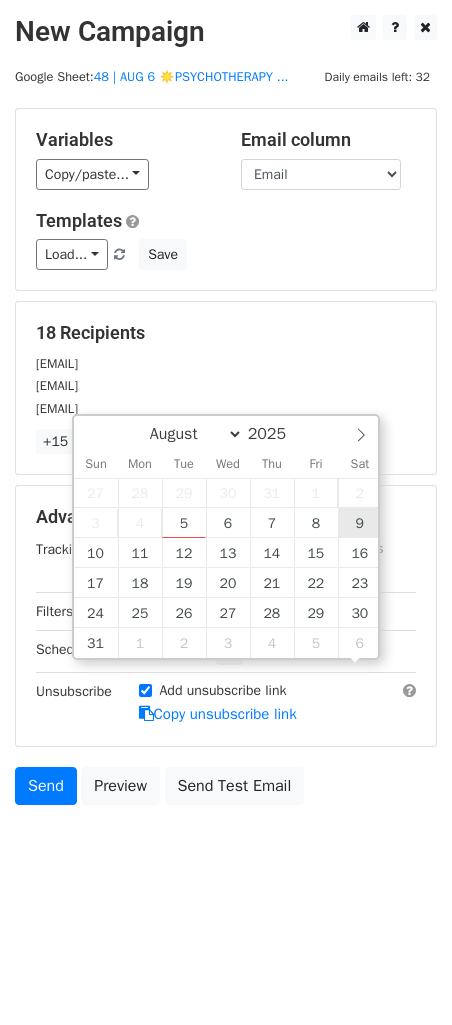 scroll, scrollTop: 0, scrollLeft: 0, axis: both 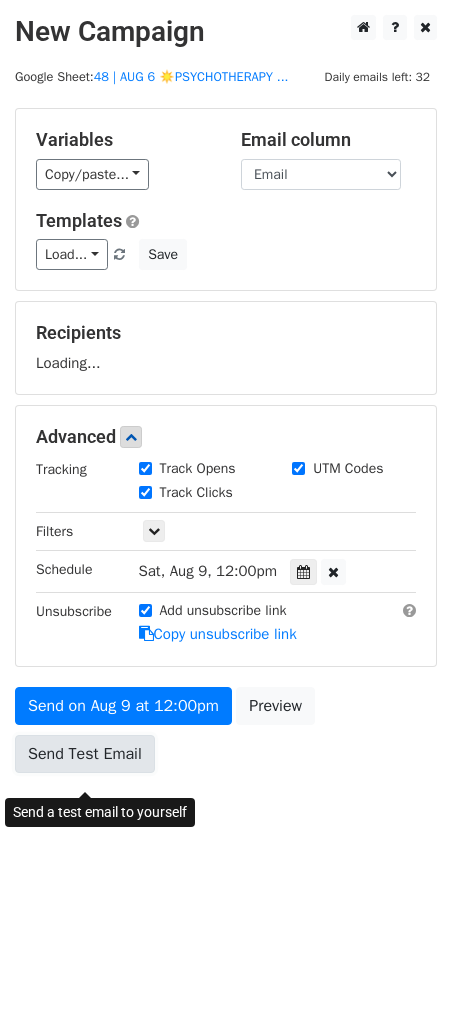 click on "Send Test Email" at bounding box center [85, 754] 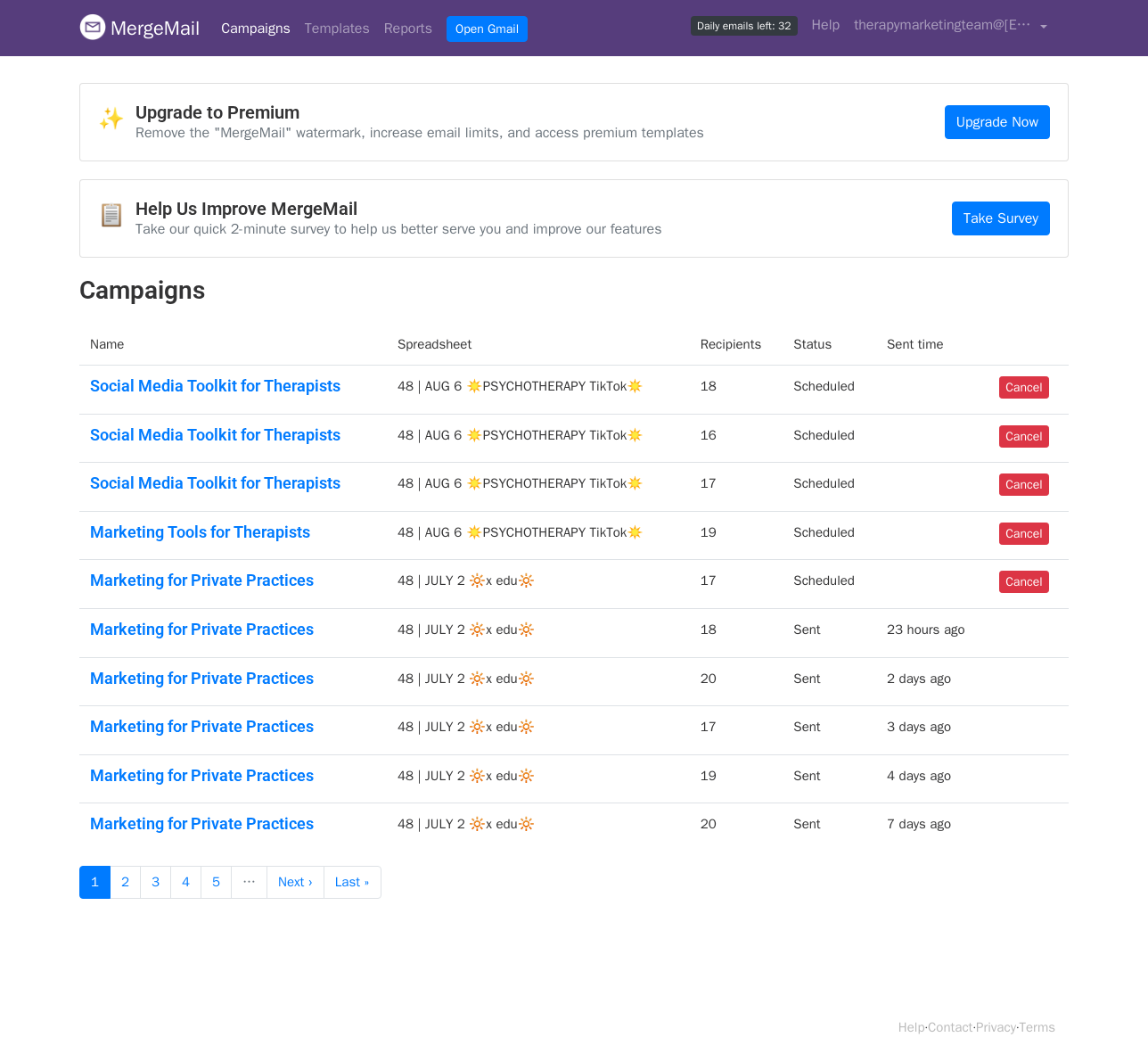 scroll, scrollTop: 0, scrollLeft: 0, axis: both 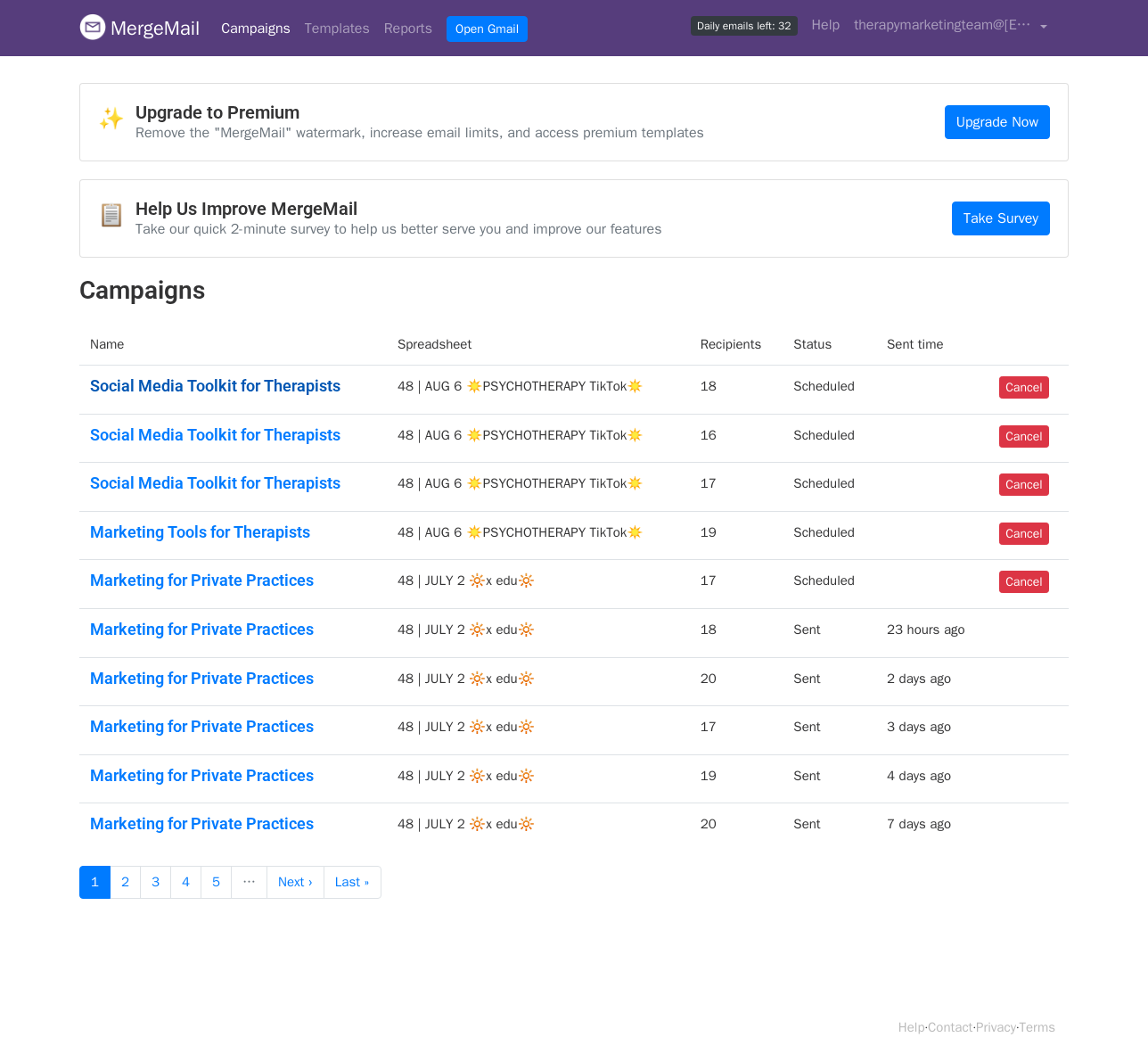 click on "Social Media Toolkit for Therapists" at bounding box center (233, 386) 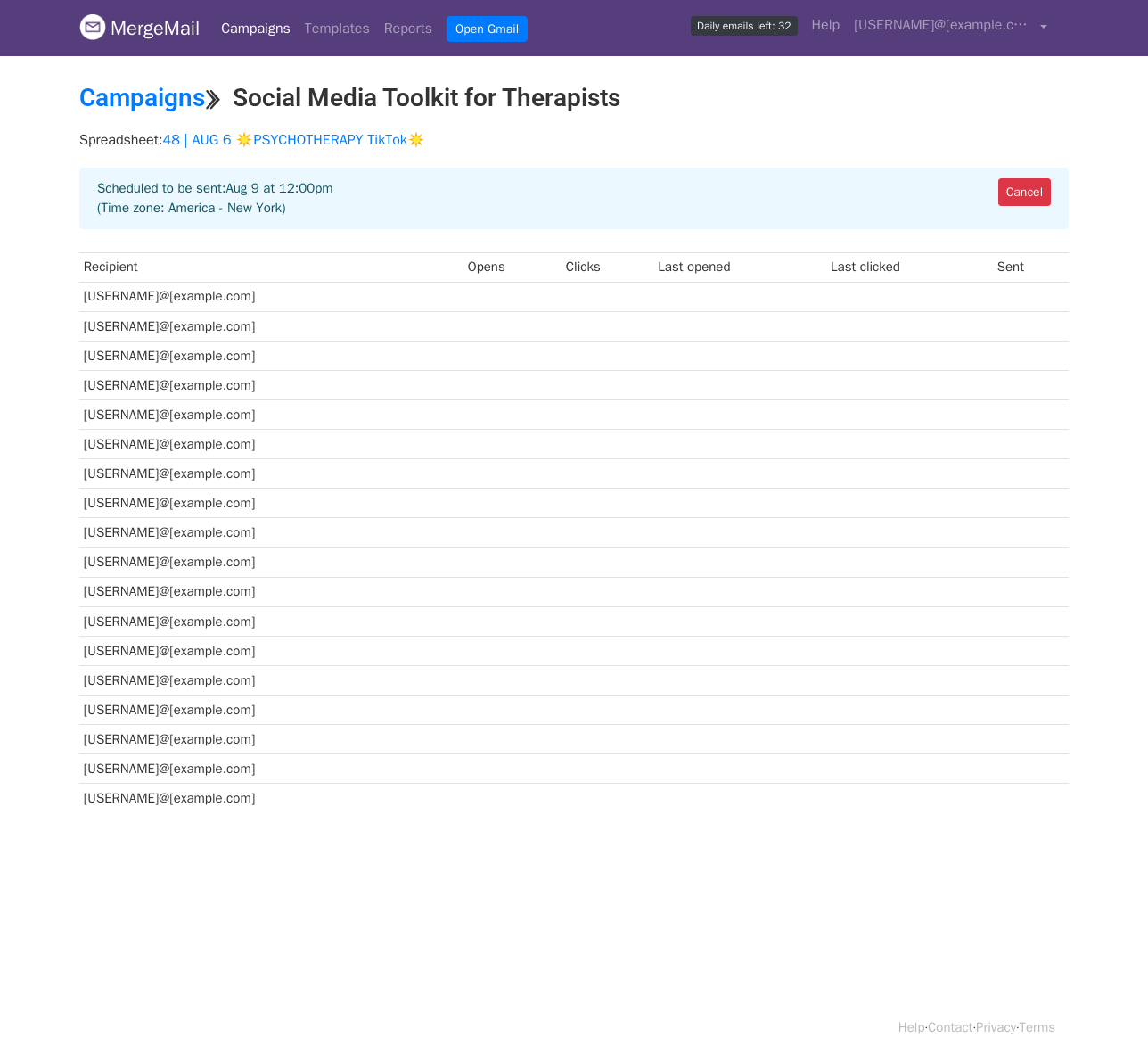 scroll, scrollTop: 0, scrollLeft: 0, axis: both 